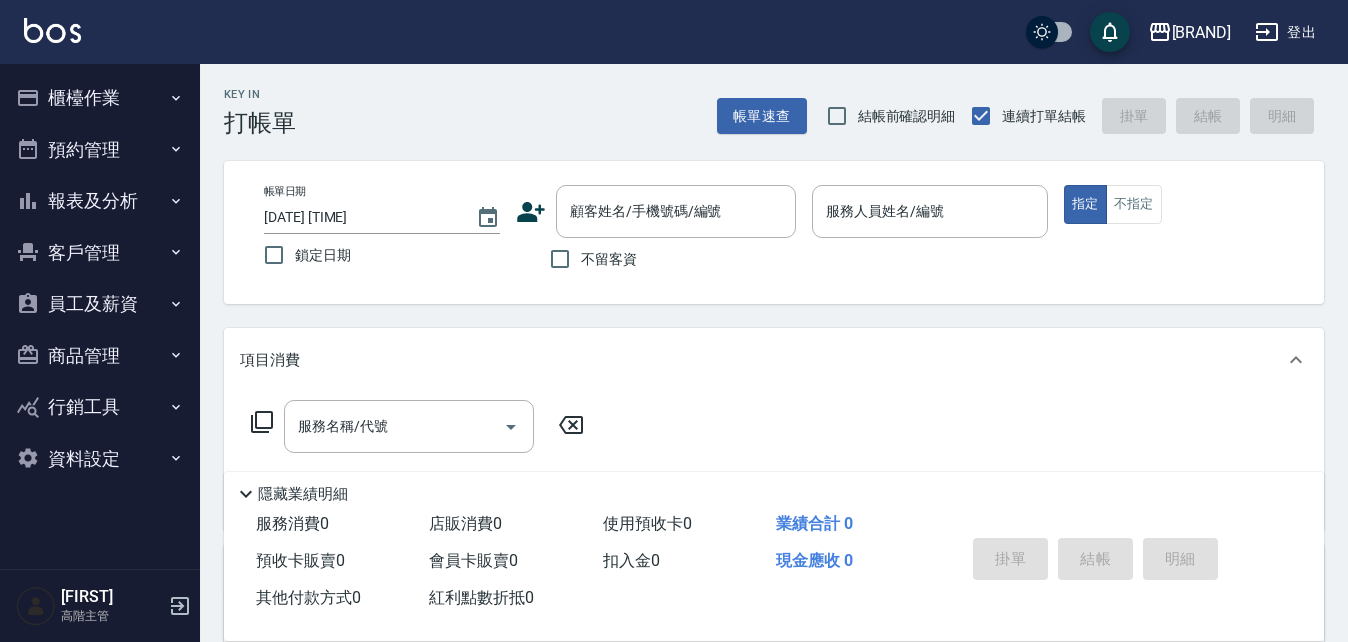 scroll, scrollTop: 0, scrollLeft: 0, axis: both 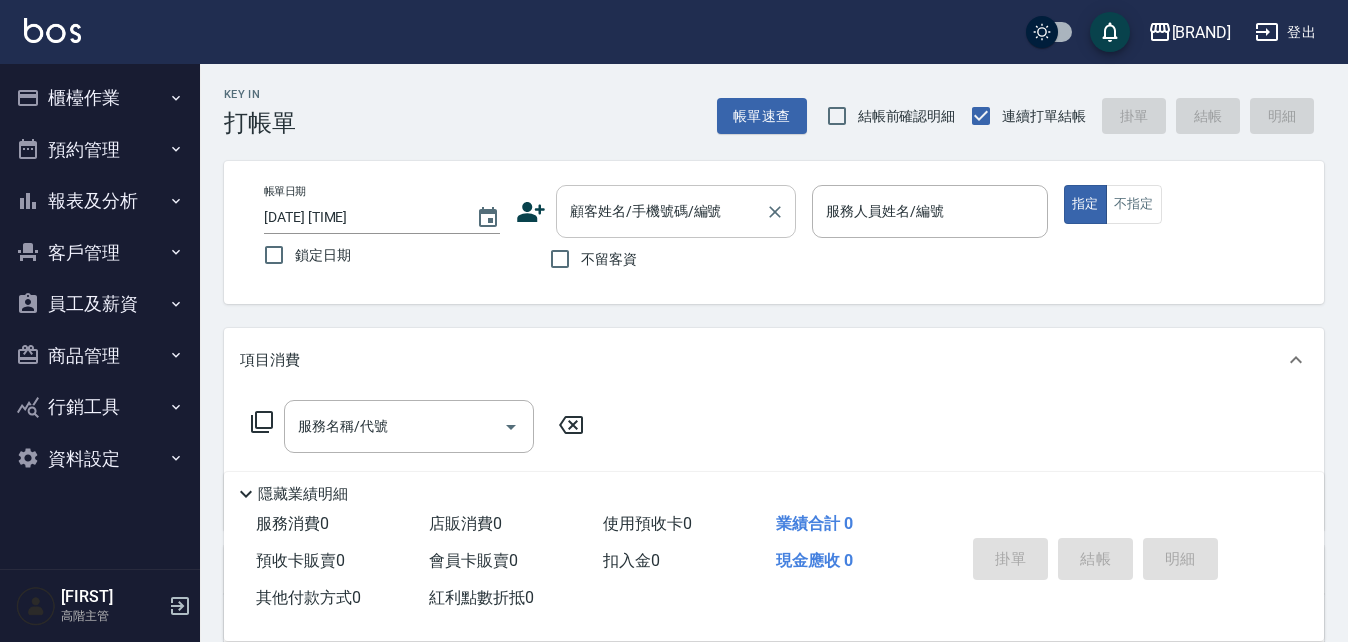 click on "顧客姓名/手機號碼/編號 顧客姓名/手機號碼/編號" at bounding box center (676, 211) 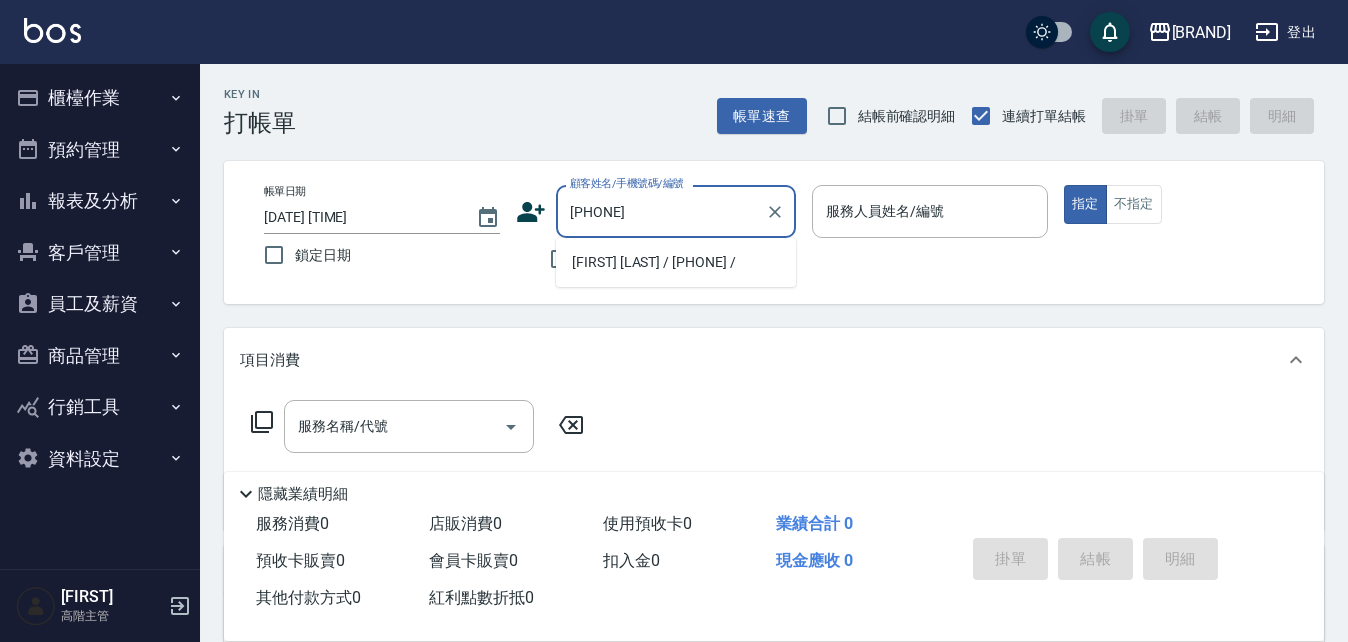 click on "[FIRST] [LAST] / [PHONE] /" at bounding box center [676, 262] 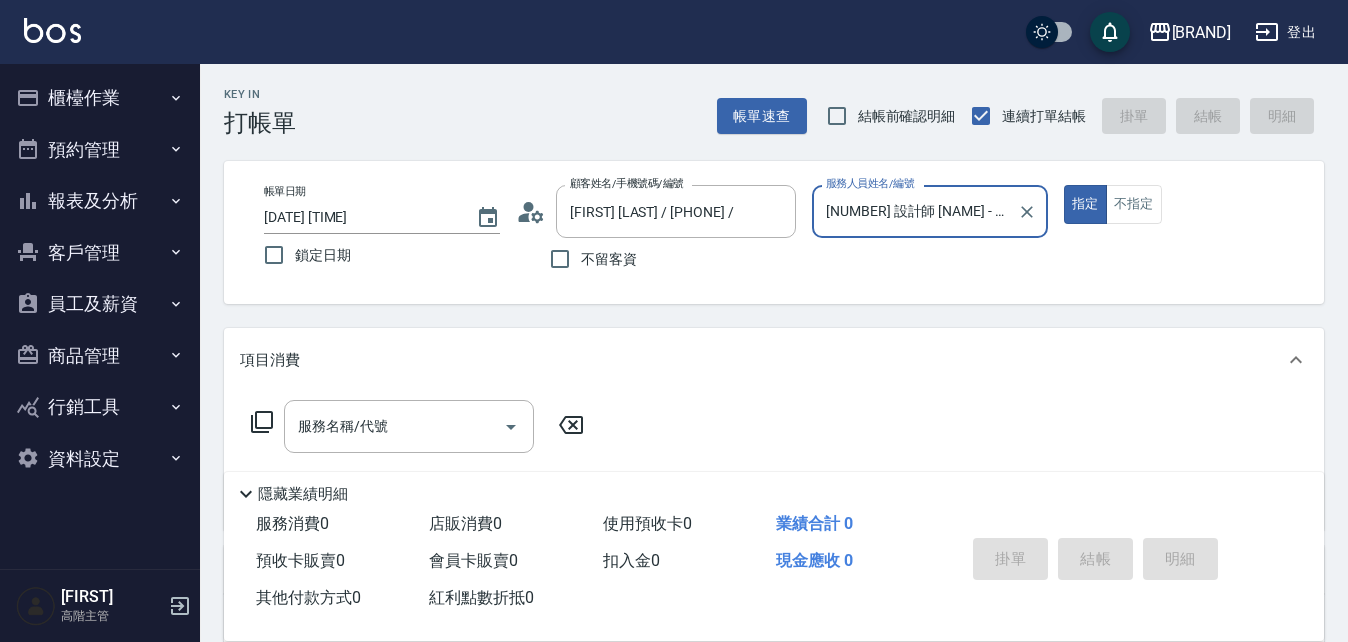click on "[NUMBER] 設計師 [NAME] - [NUMBER]" at bounding box center (915, 211) 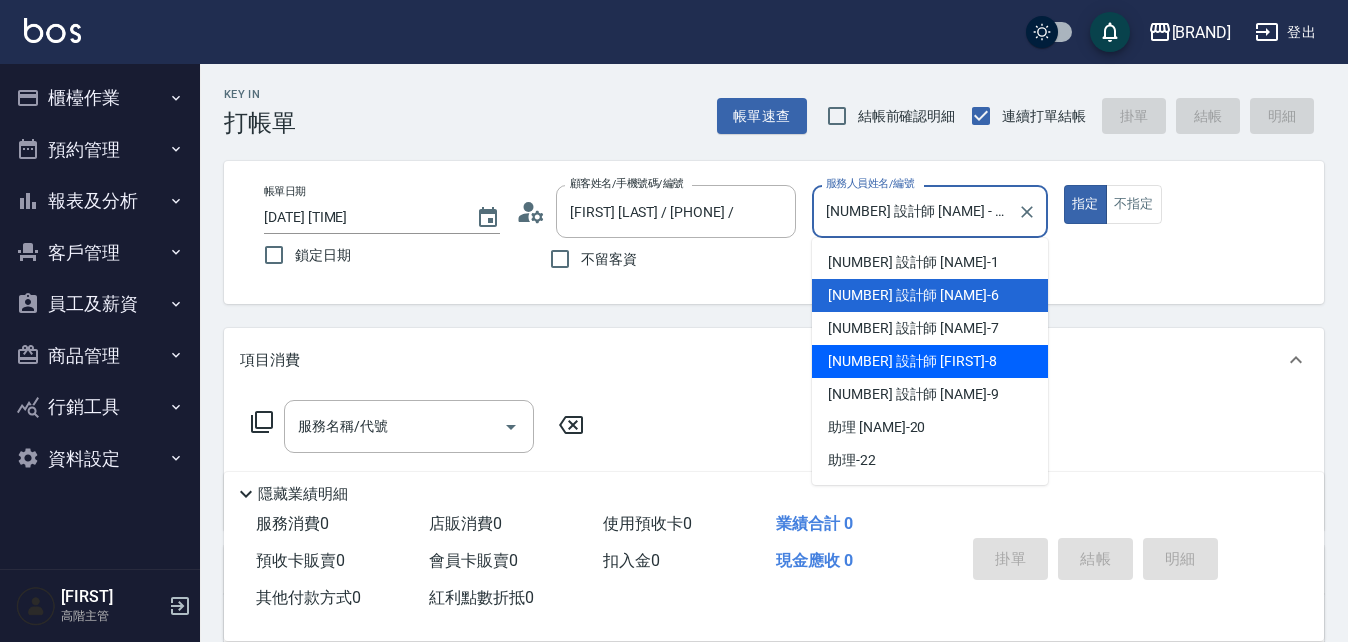 click on "[NUMBER] 設計師 [FIRST] - [NUMBER]" at bounding box center (912, 361) 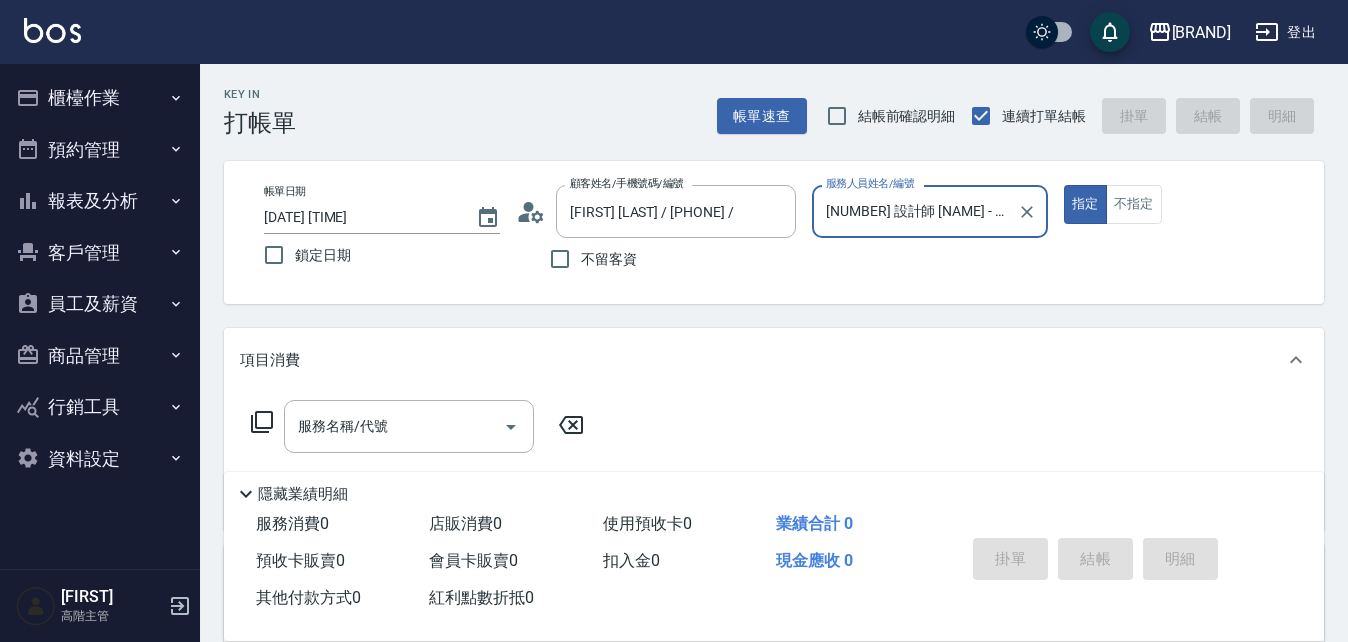 type on "[NUMBER] 設計師 [FIRST] - [NUMBER]" 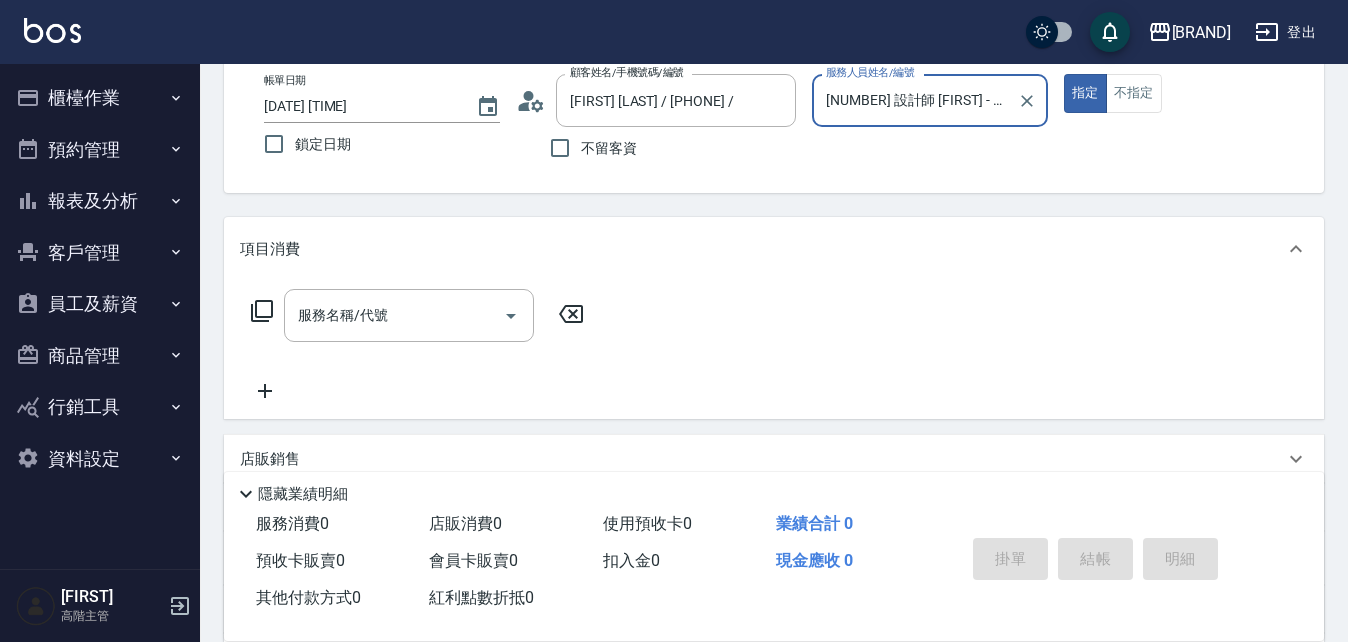 scroll, scrollTop: 300, scrollLeft: 0, axis: vertical 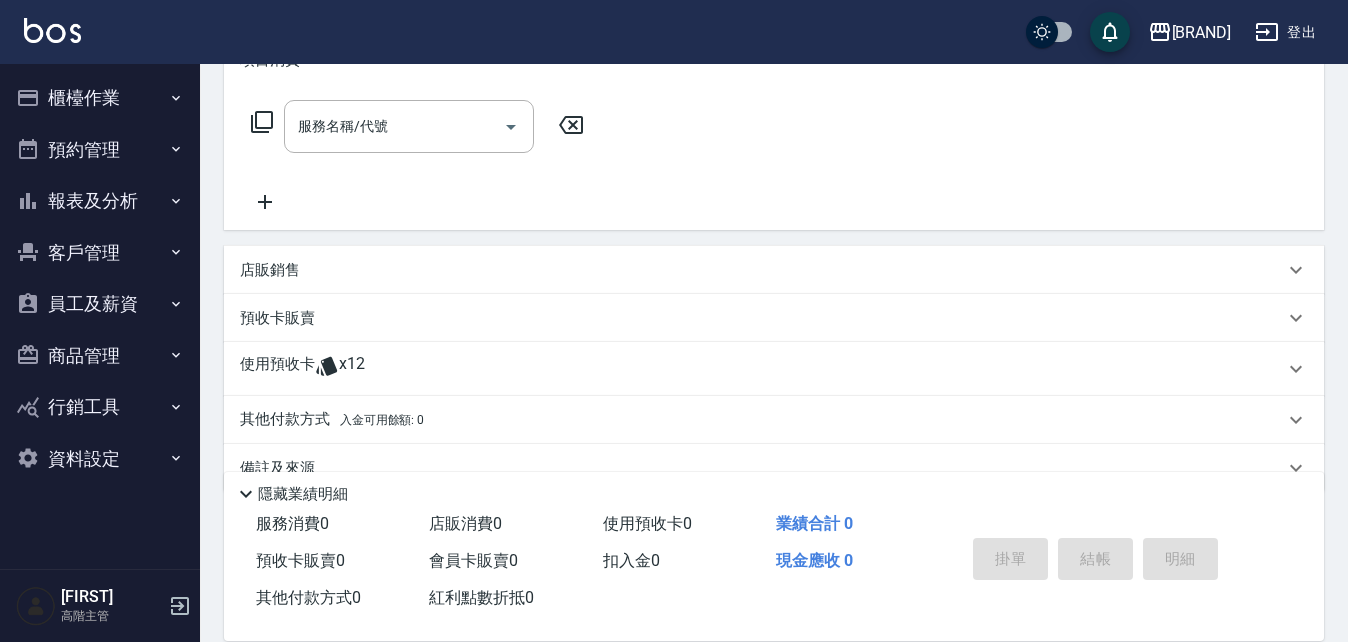 click on "使用預收卡" at bounding box center (277, 369) 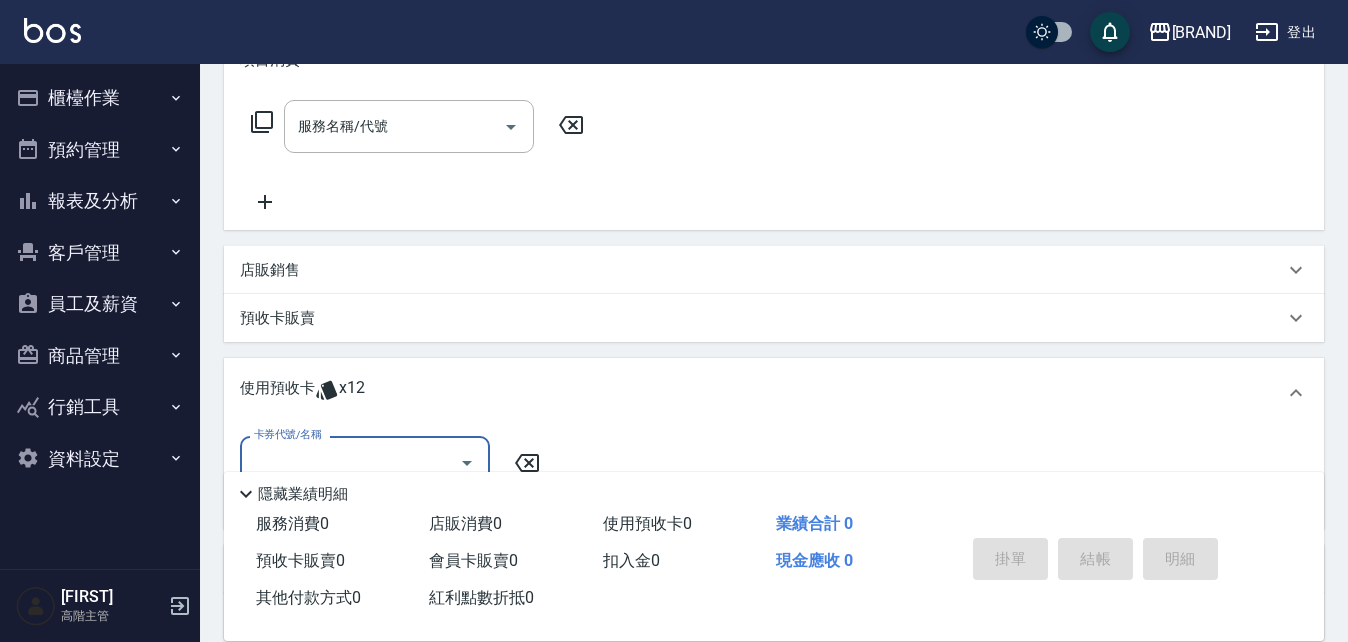 scroll, scrollTop: 0, scrollLeft: 0, axis: both 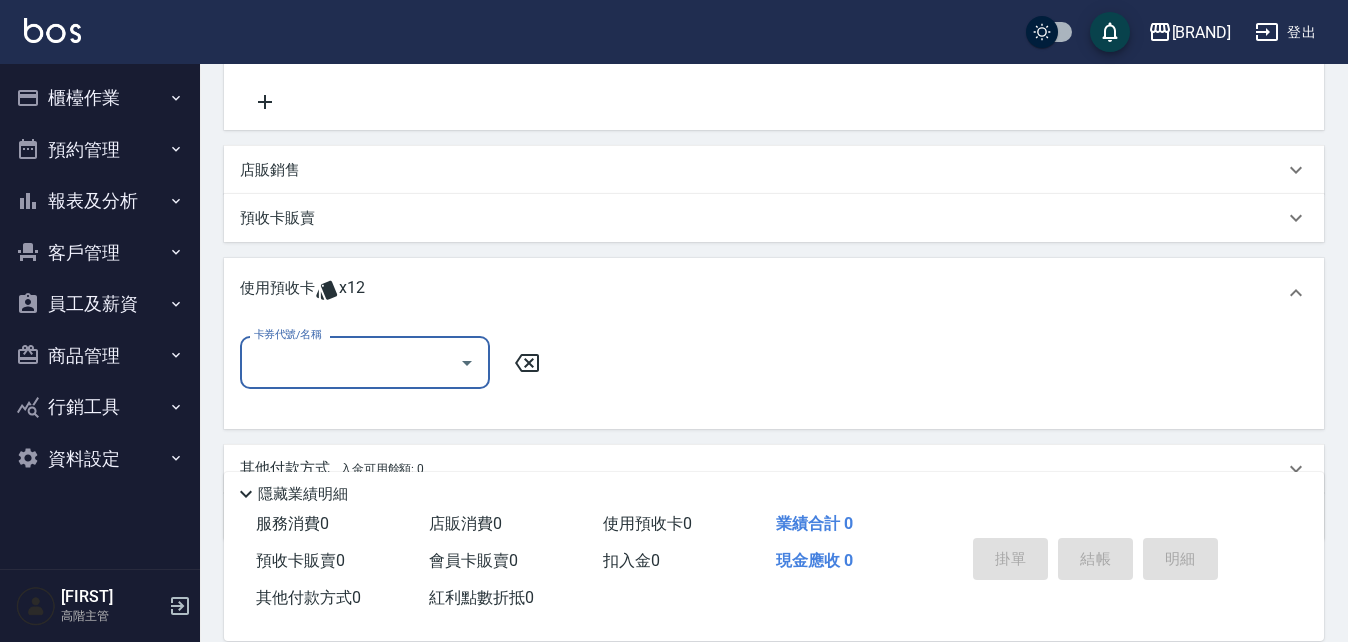 click on "卡券代號/名稱" at bounding box center (350, 362) 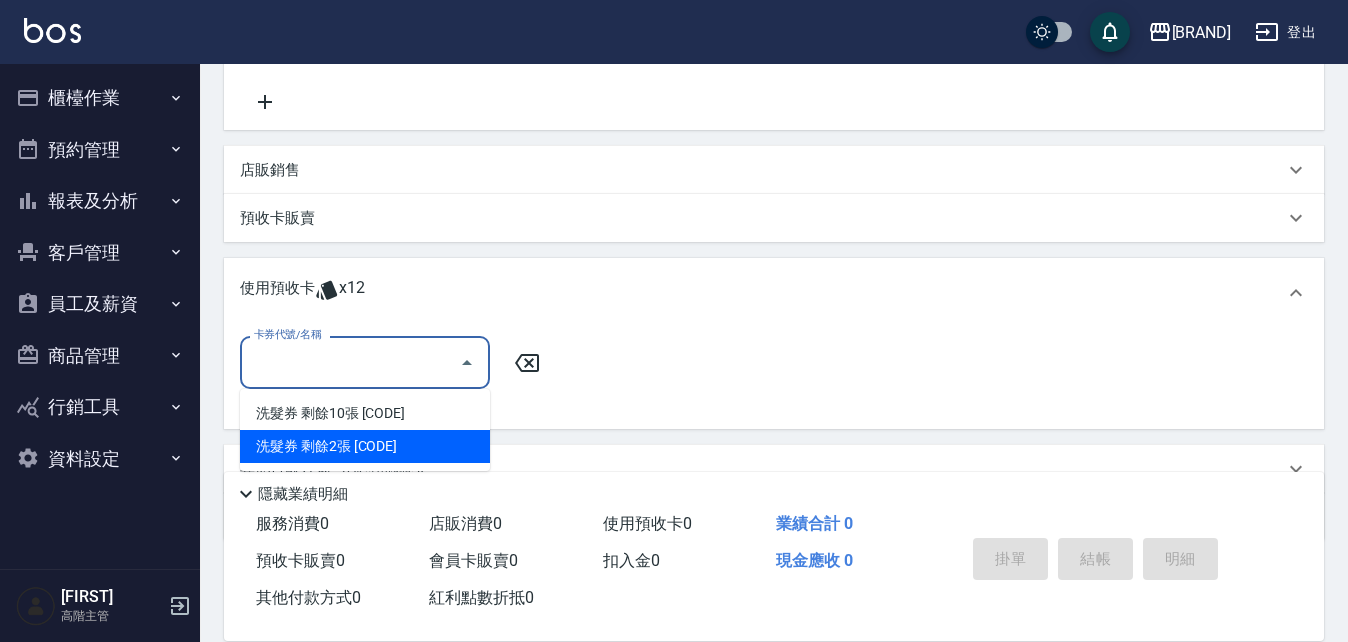 click on "洗髮券 剩餘2張 [CODE]" at bounding box center (365, 446) 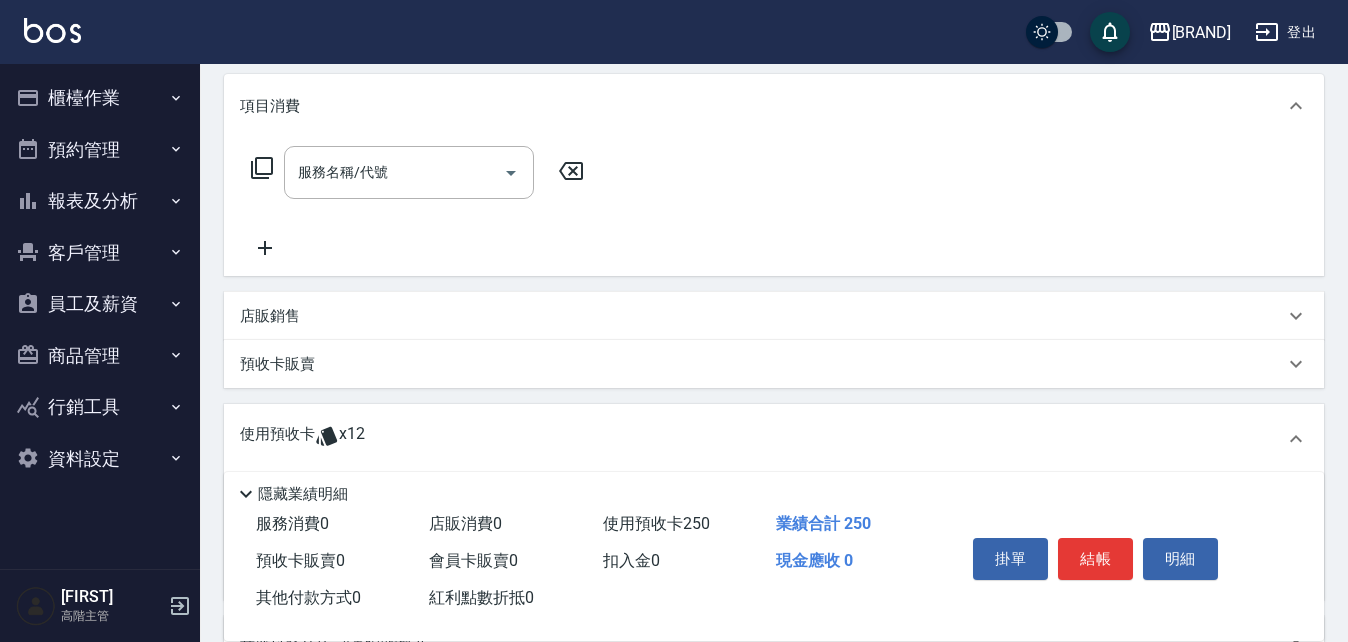 scroll, scrollTop: 0, scrollLeft: 0, axis: both 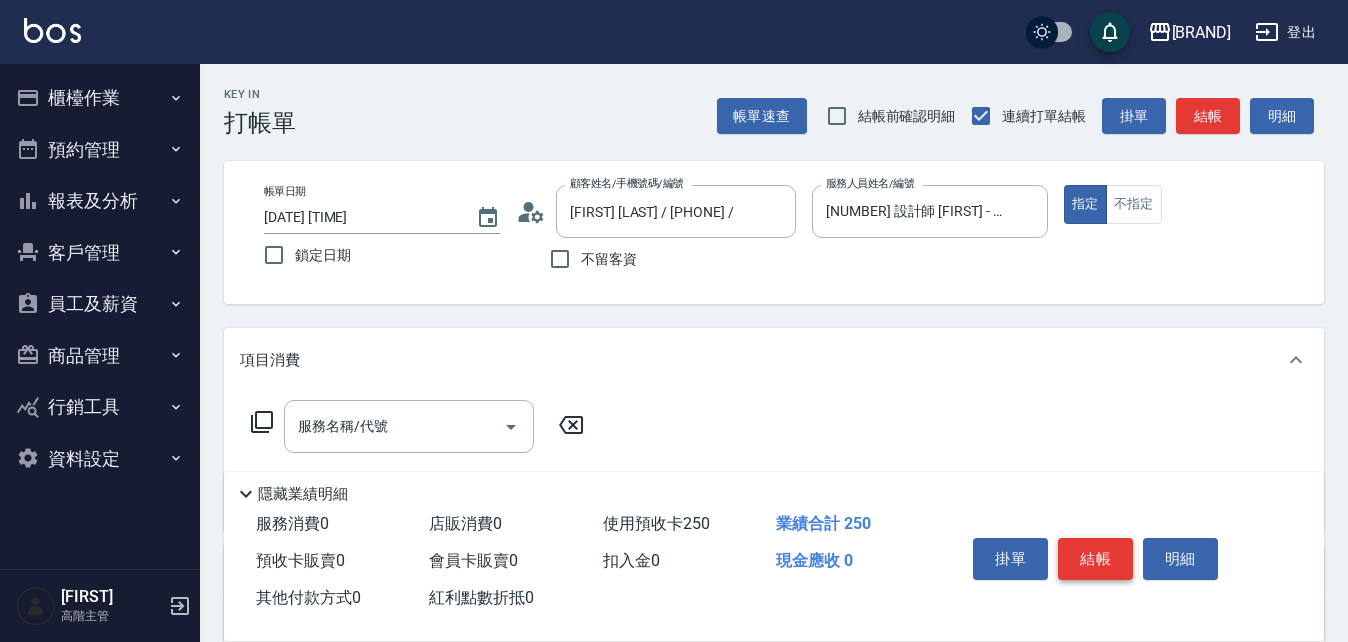 click on "結帳" at bounding box center (1095, 559) 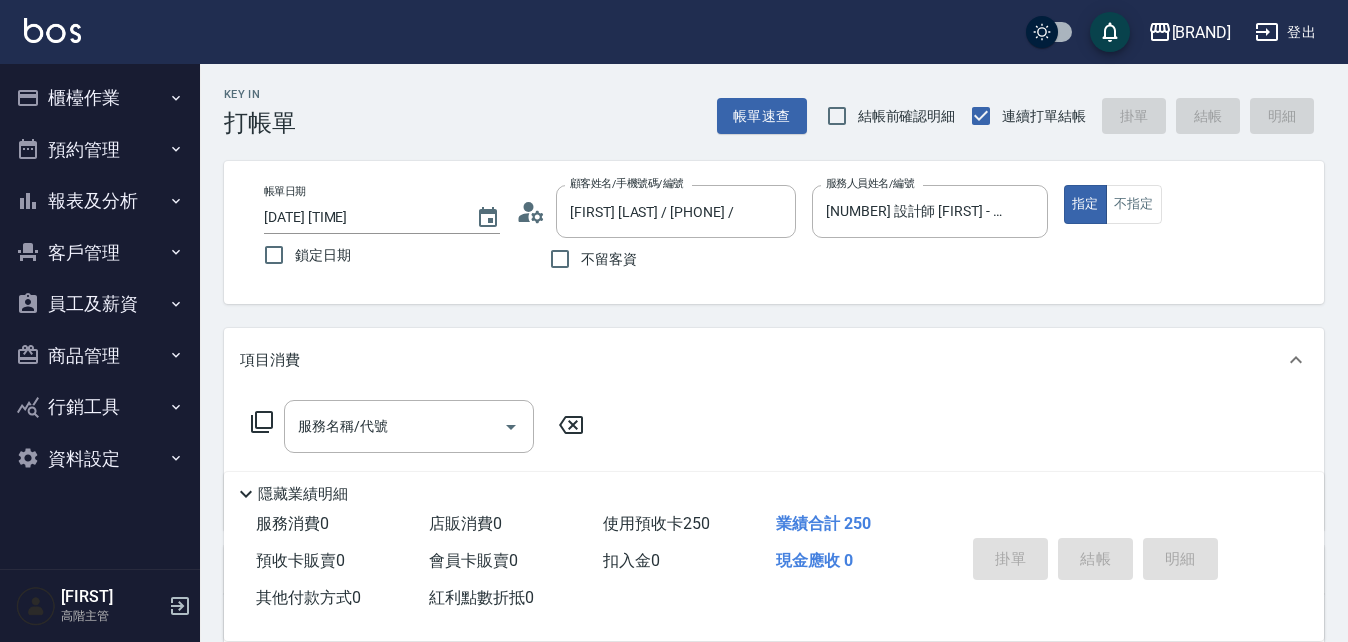 type on "[DATE] [TIME]" 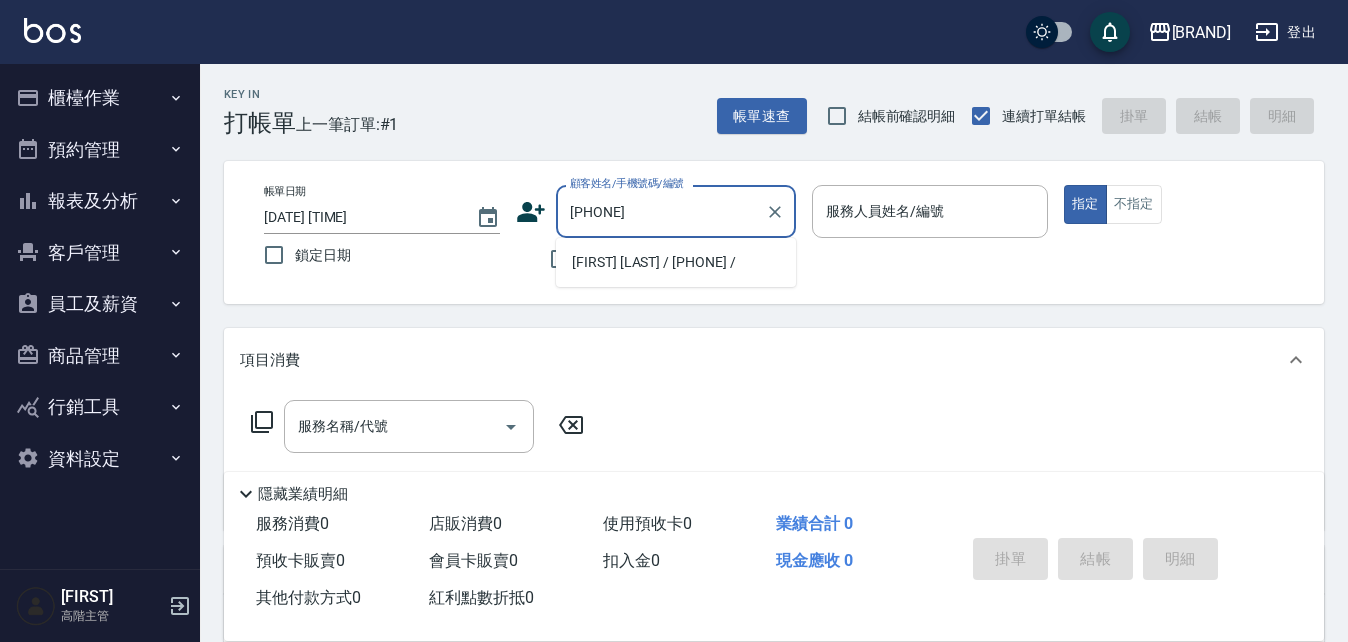 click on "[FIRST] [LAST] / [PHONE] /" at bounding box center [676, 262] 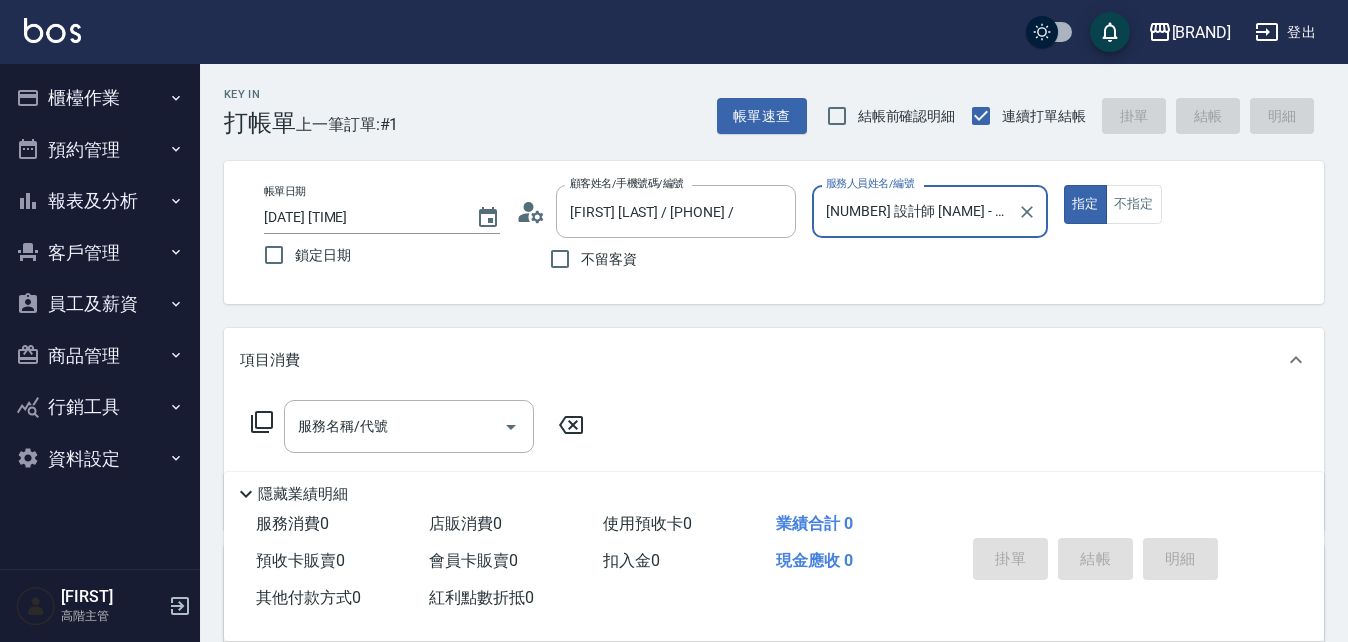 click on "[NUMBER] 設計師 [NAME] - [NUMBER]" at bounding box center (915, 211) 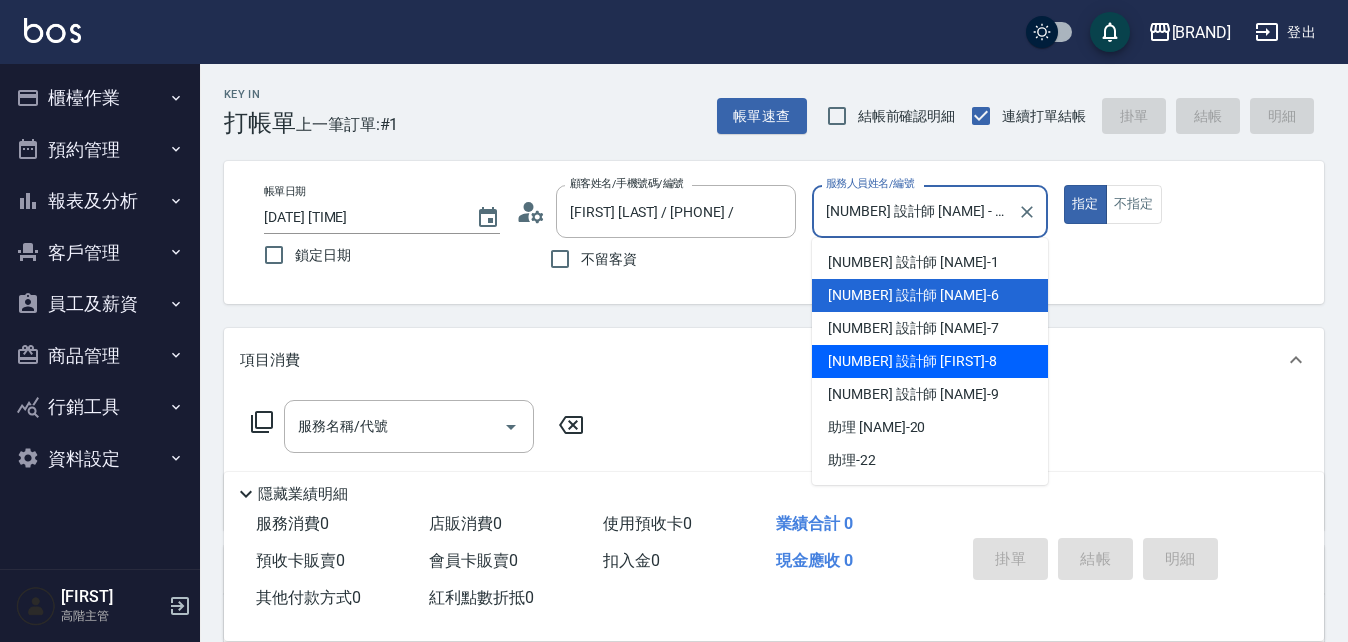 click on "[NUMBER] 設計師 [FIRST] - [NUMBER]" at bounding box center [912, 361] 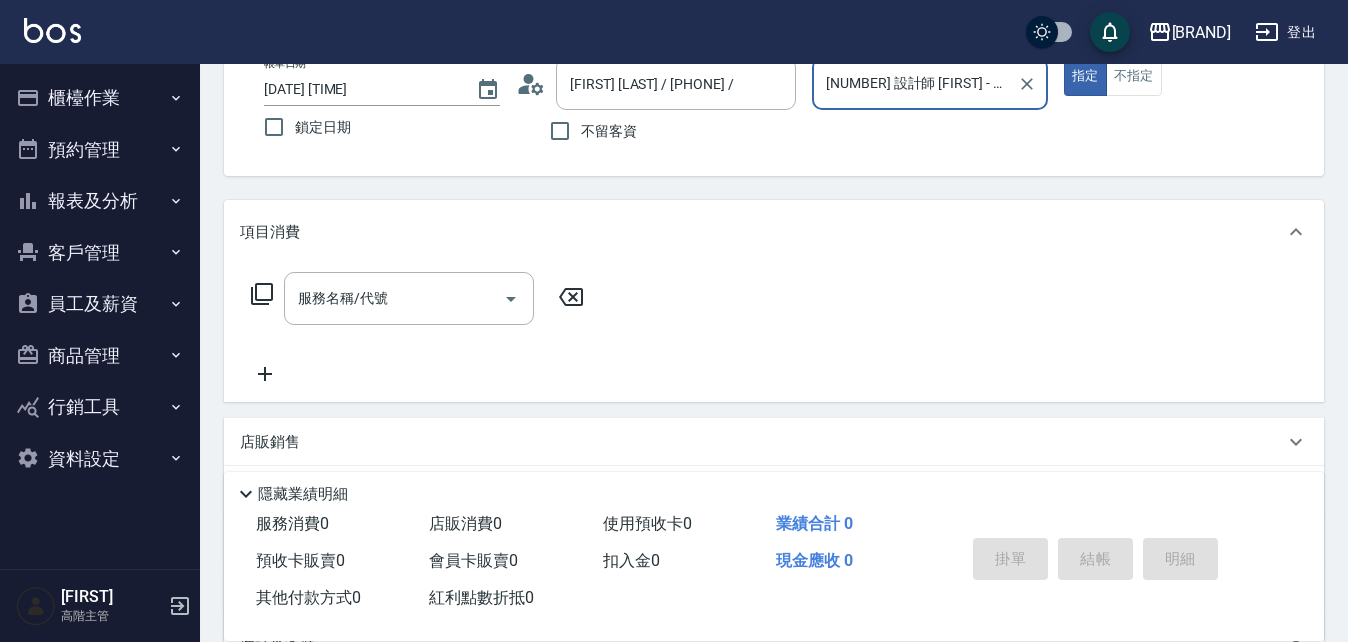 scroll, scrollTop: 300, scrollLeft: 0, axis: vertical 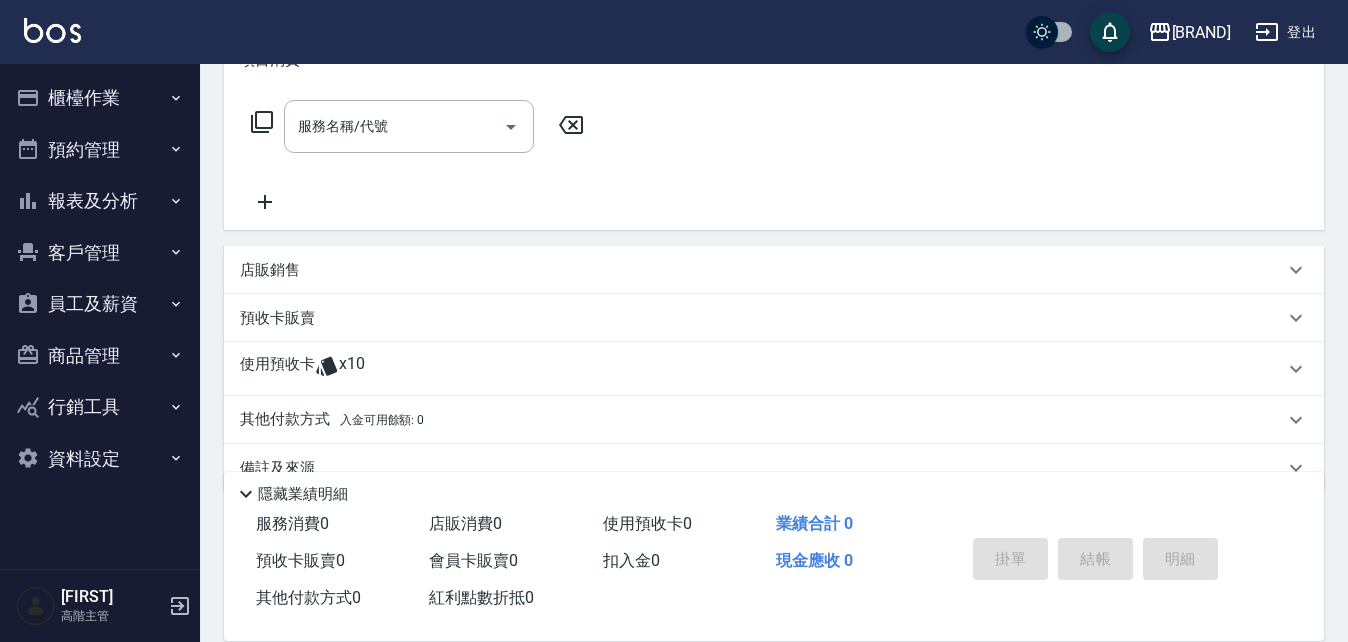 drag, startPoint x: 260, startPoint y: 370, endPoint x: 338, endPoint y: 370, distance: 78 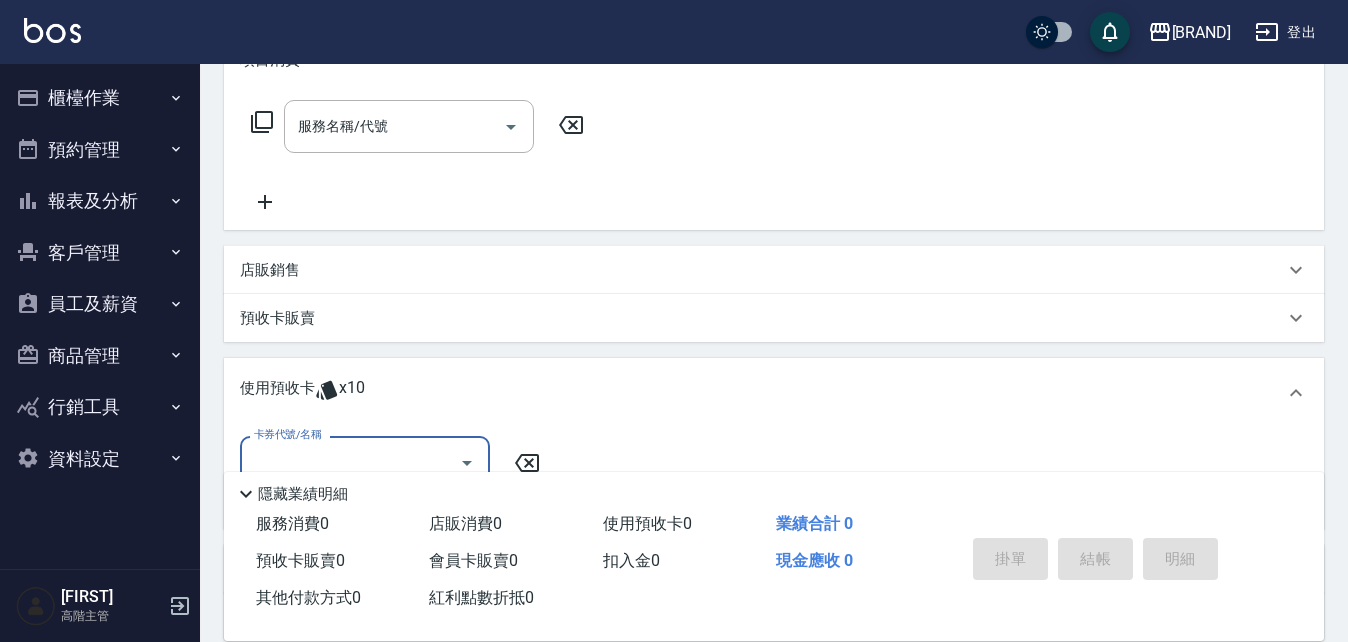 scroll, scrollTop: 0, scrollLeft: 0, axis: both 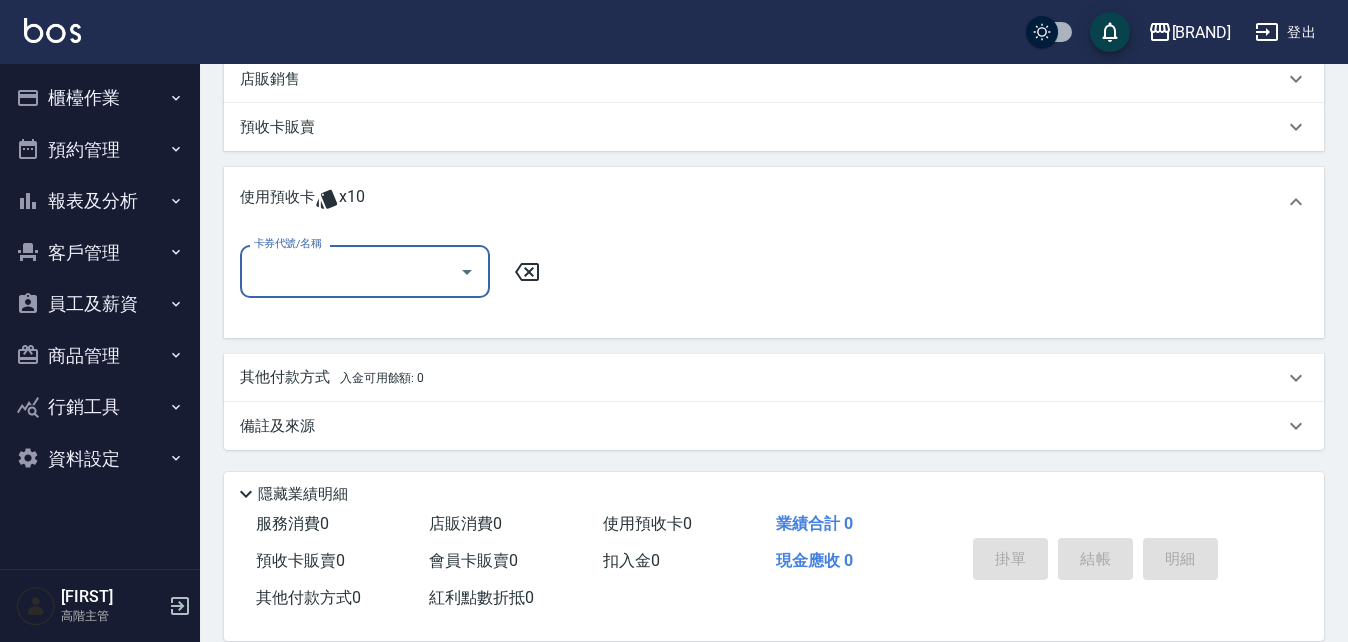 click on "卡券代號/名稱" at bounding box center (350, 271) 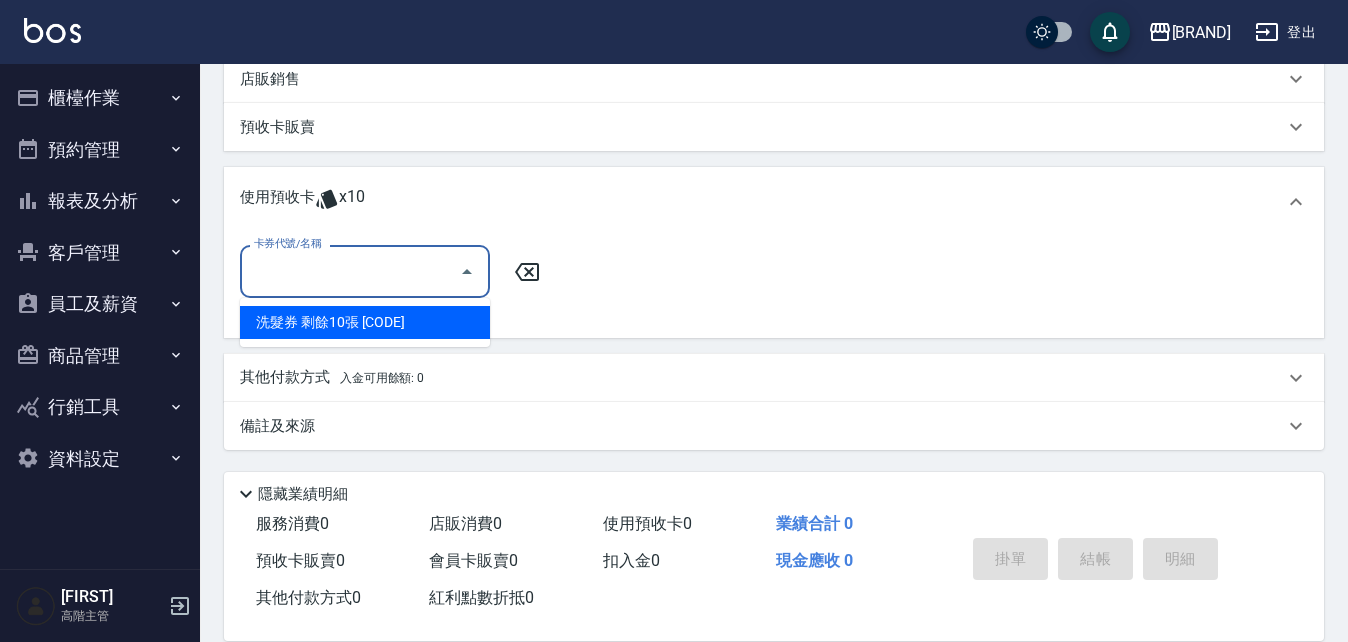 click on "洗髮券 剩餘10張 [CODE]" at bounding box center (365, 322) 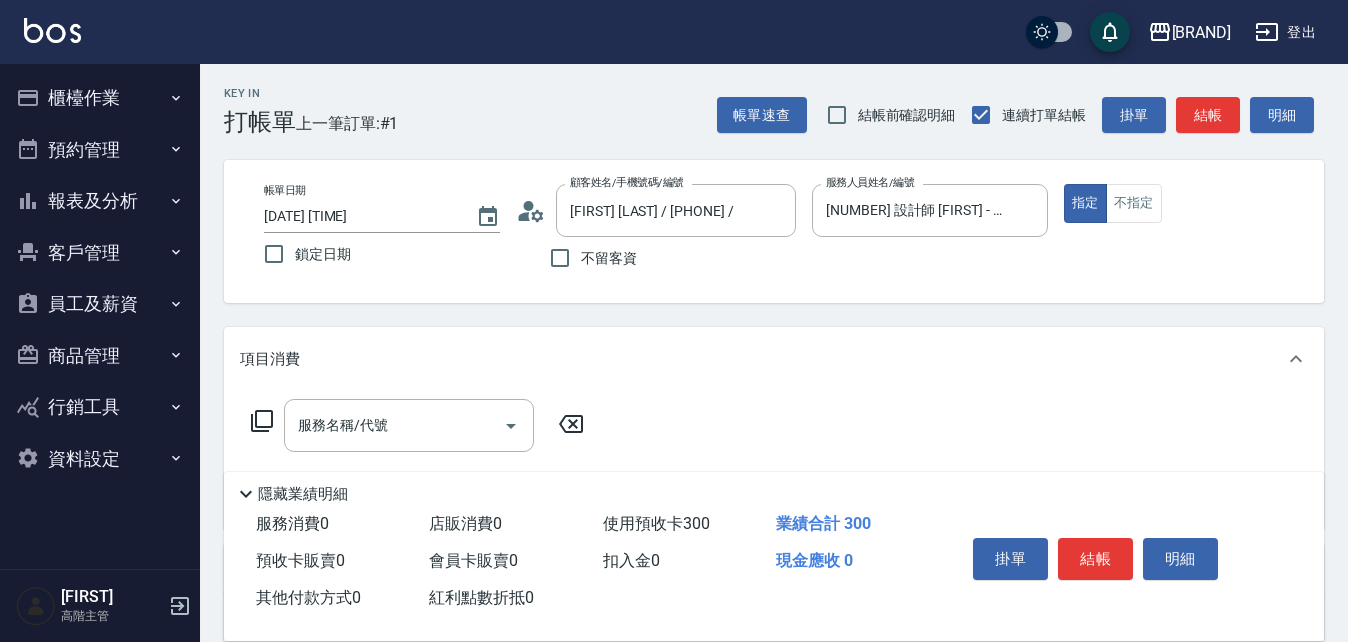 scroll, scrollTop: 0, scrollLeft: 0, axis: both 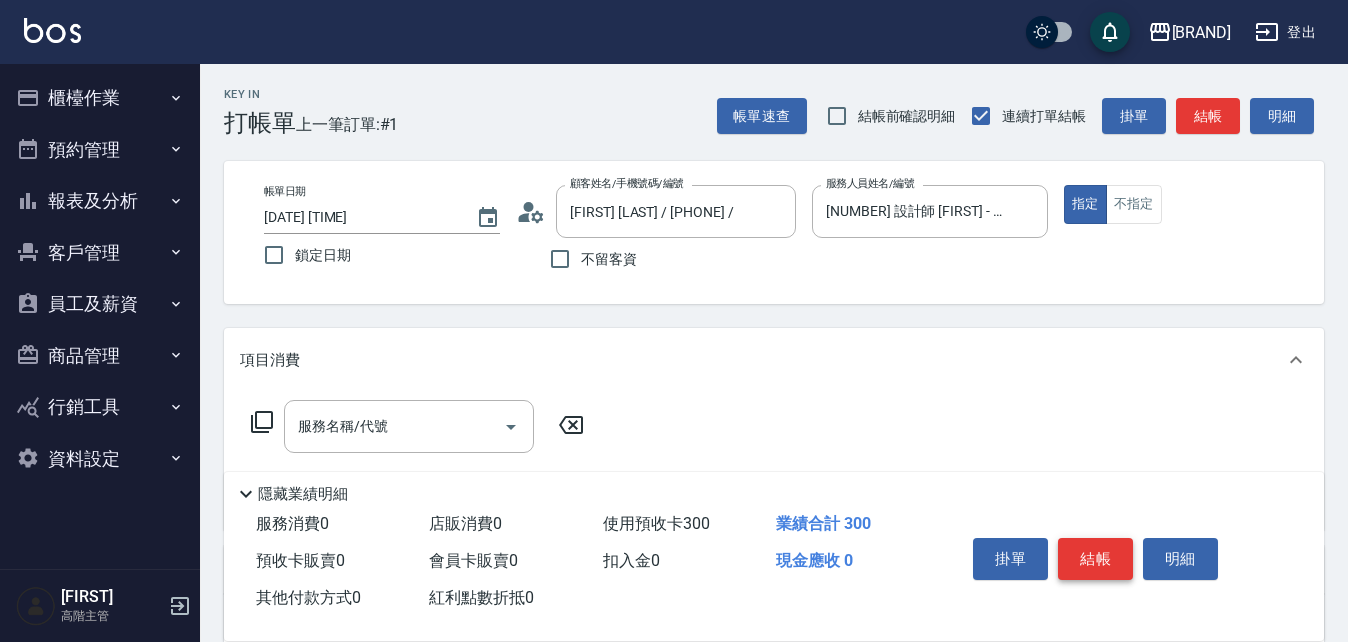 click on "結帳" at bounding box center (1095, 559) 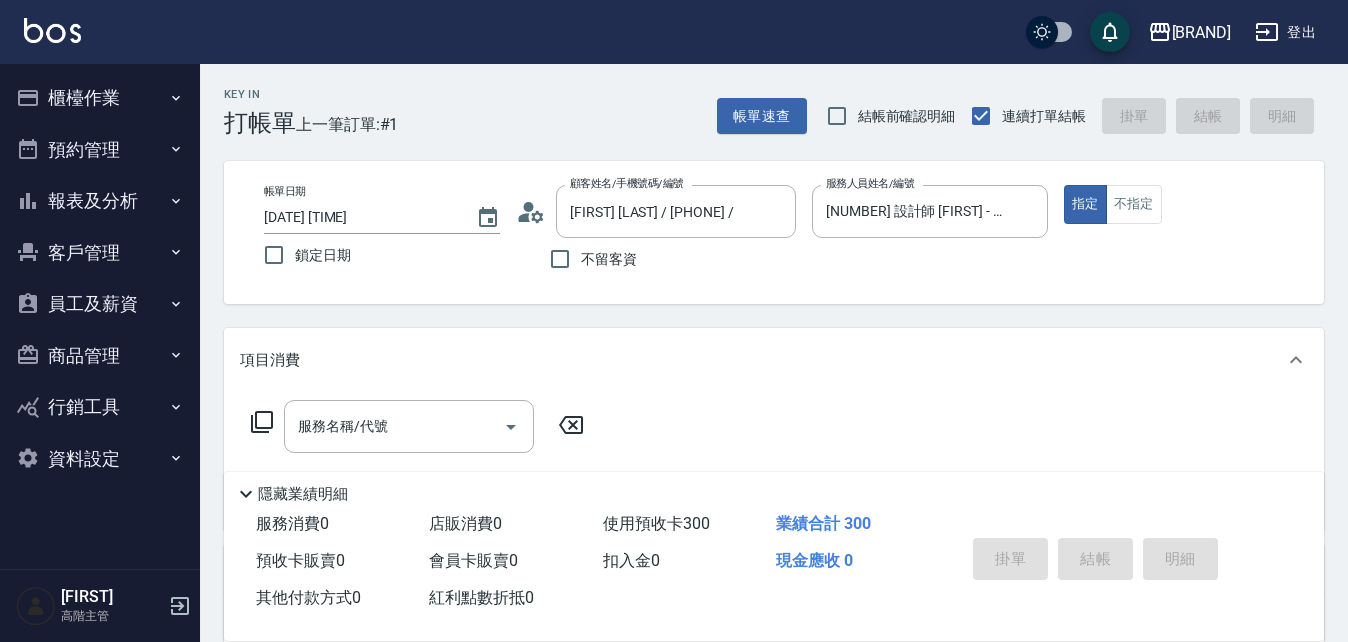 type 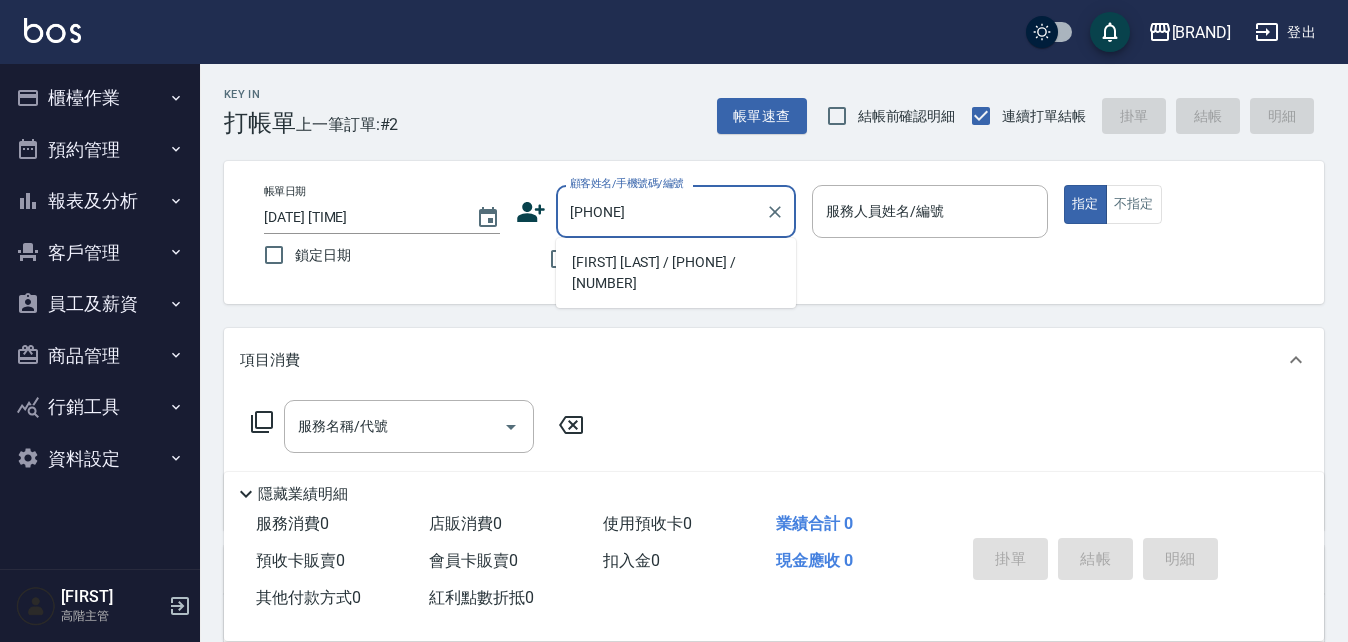 click on "[FIRST] [LAST] / [PHONE] / [NUMBER]" at bounding box center (676, 273) 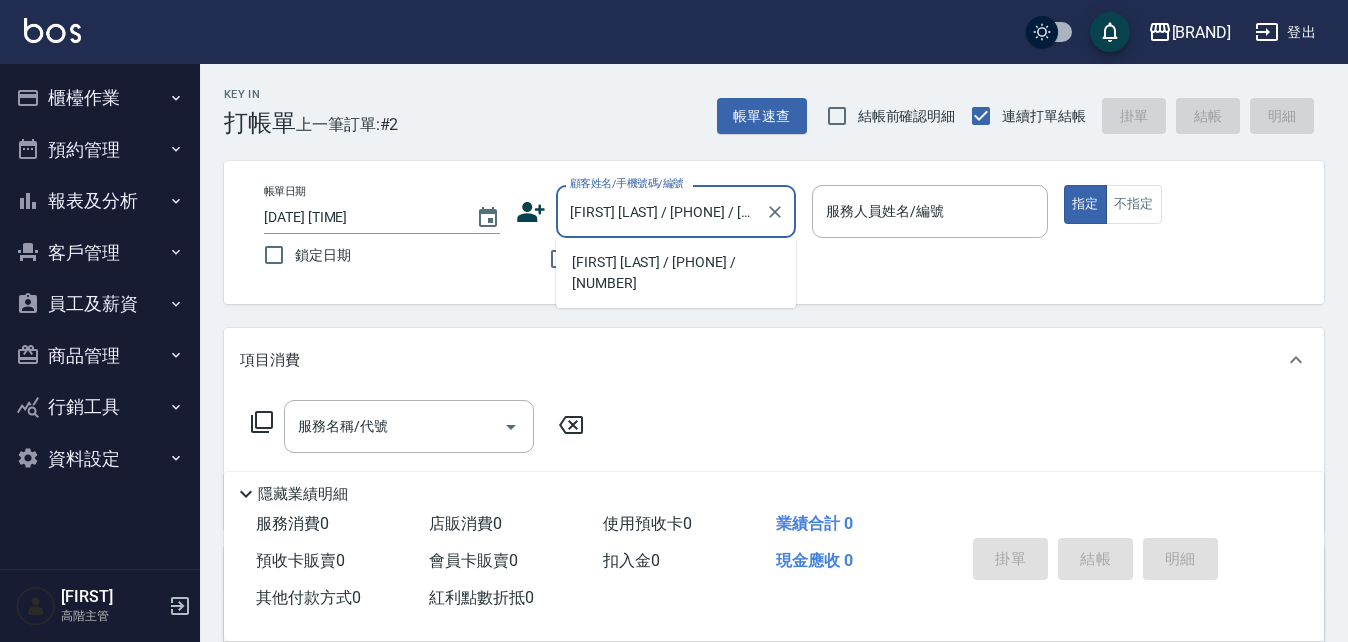 type on "[NUMBER] 設計師 [NAME] - [NUMBER]" 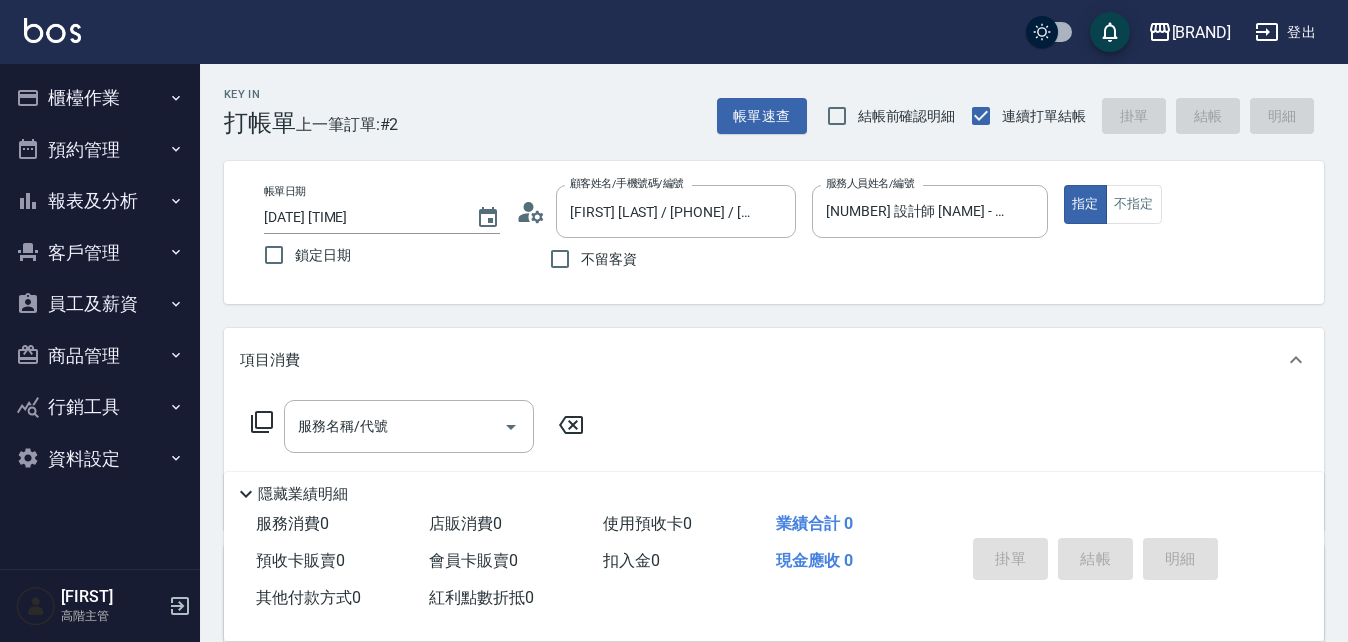 click 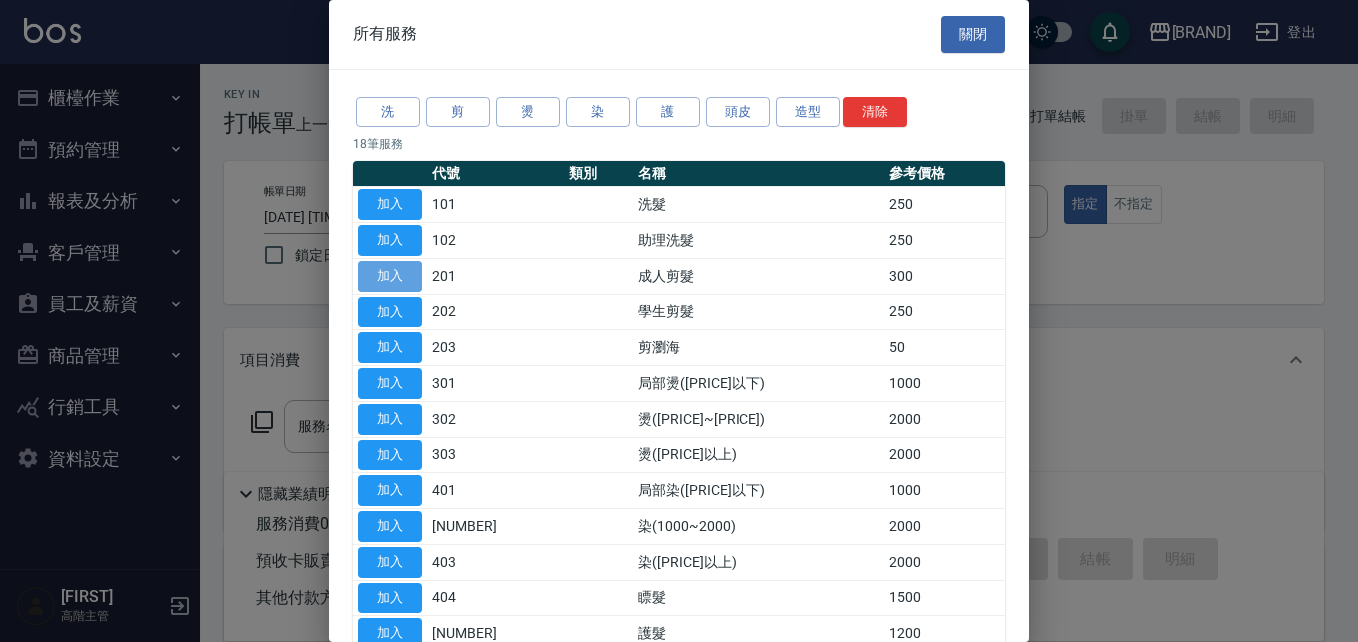 click on "加入" at bounding box center [390, 276] 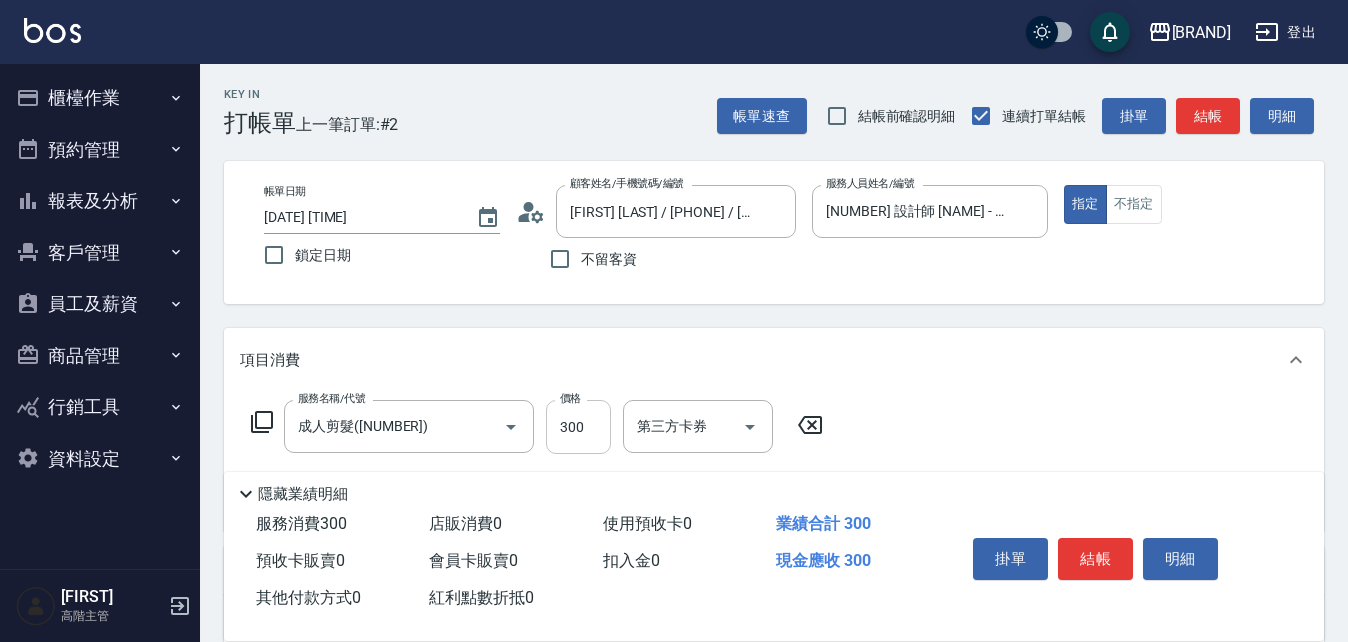 click on "300" at bounding box center [578, 427] 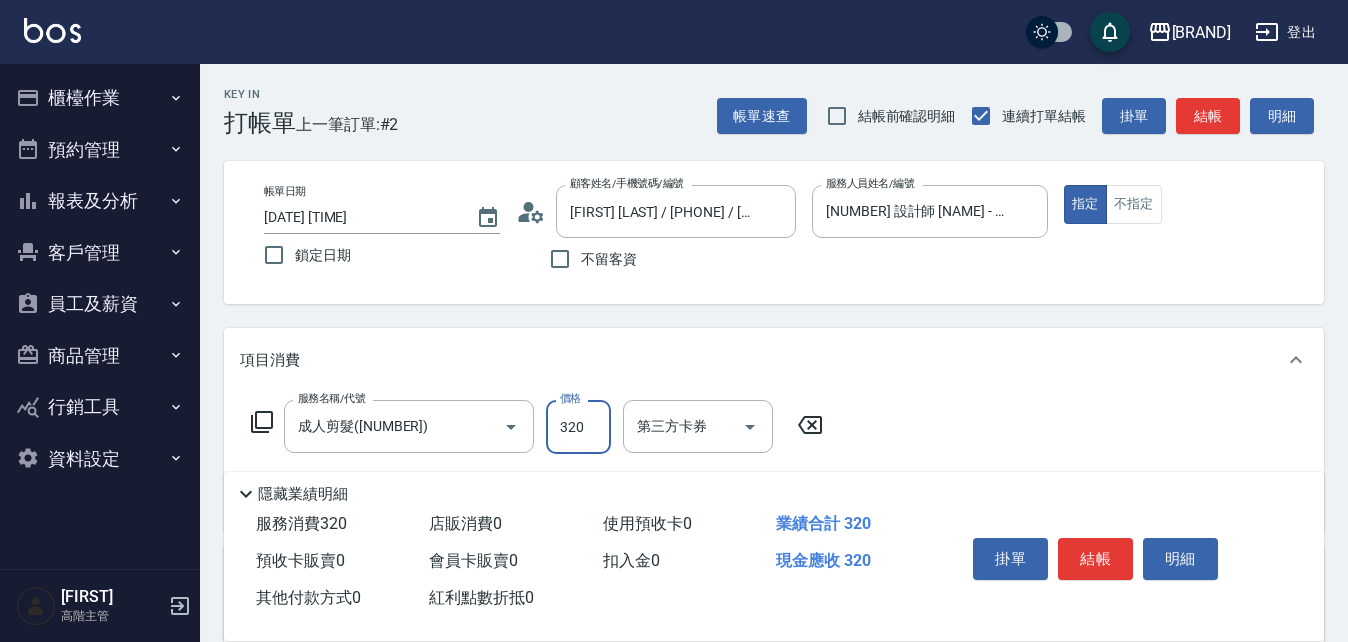scroll, scrollTop: 300, scrollLeft: 0, axis: vertical 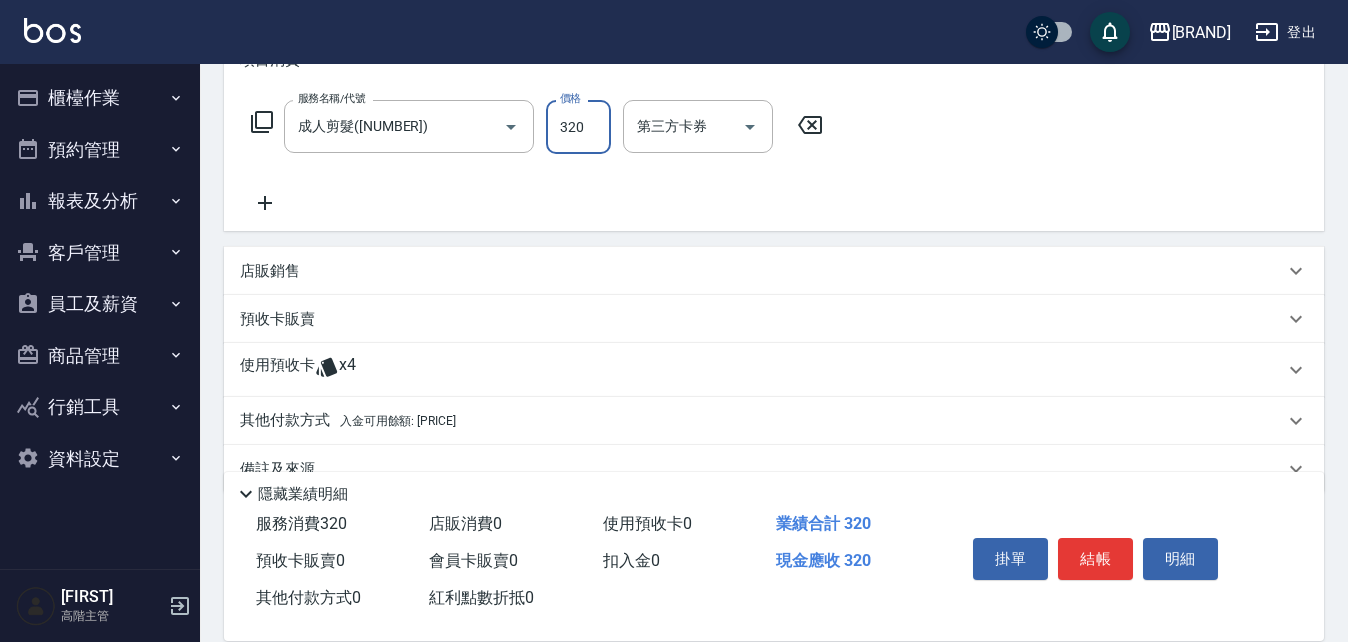 type on "320" 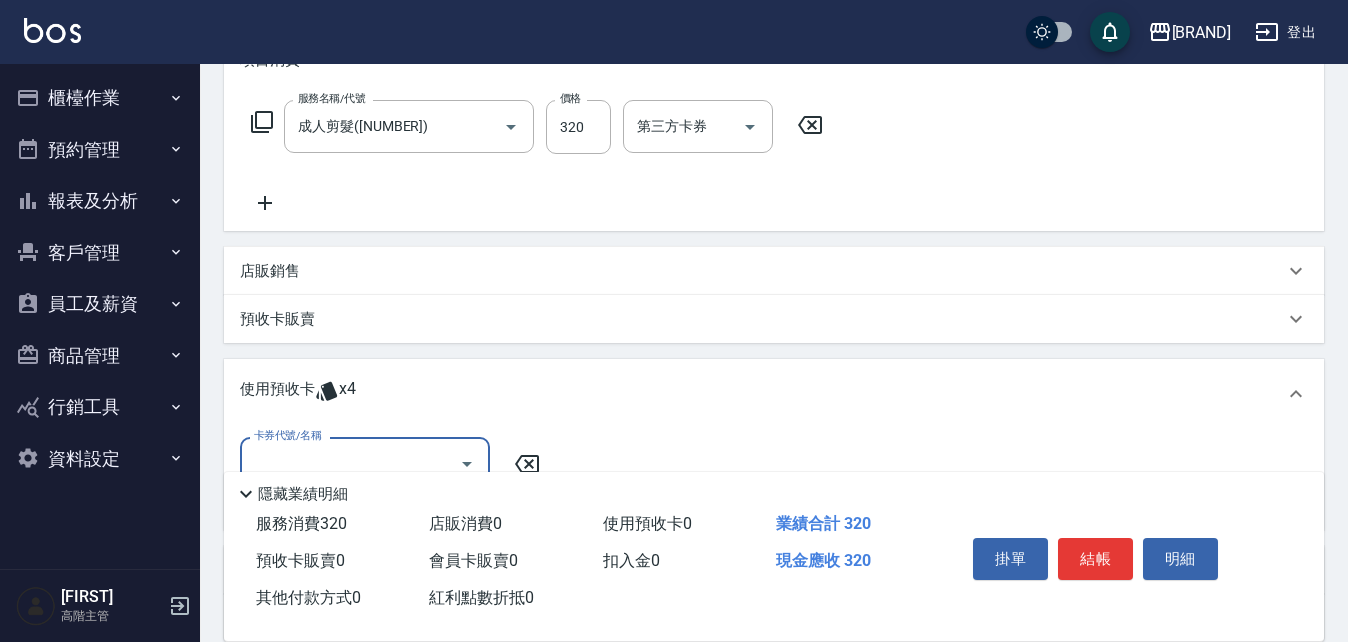 scroll, scrollTop: 0, scrollLeft: 0, axis: both 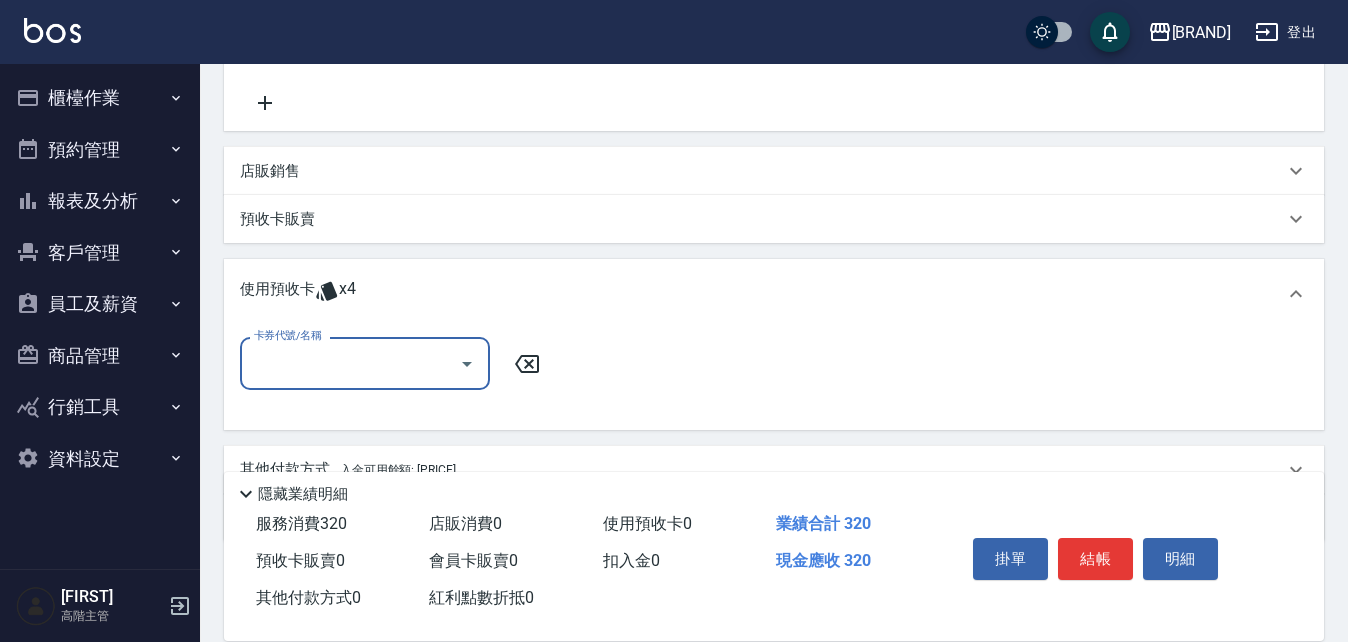 click on "卡券代號/名稱" at bounding box center [350, 363] 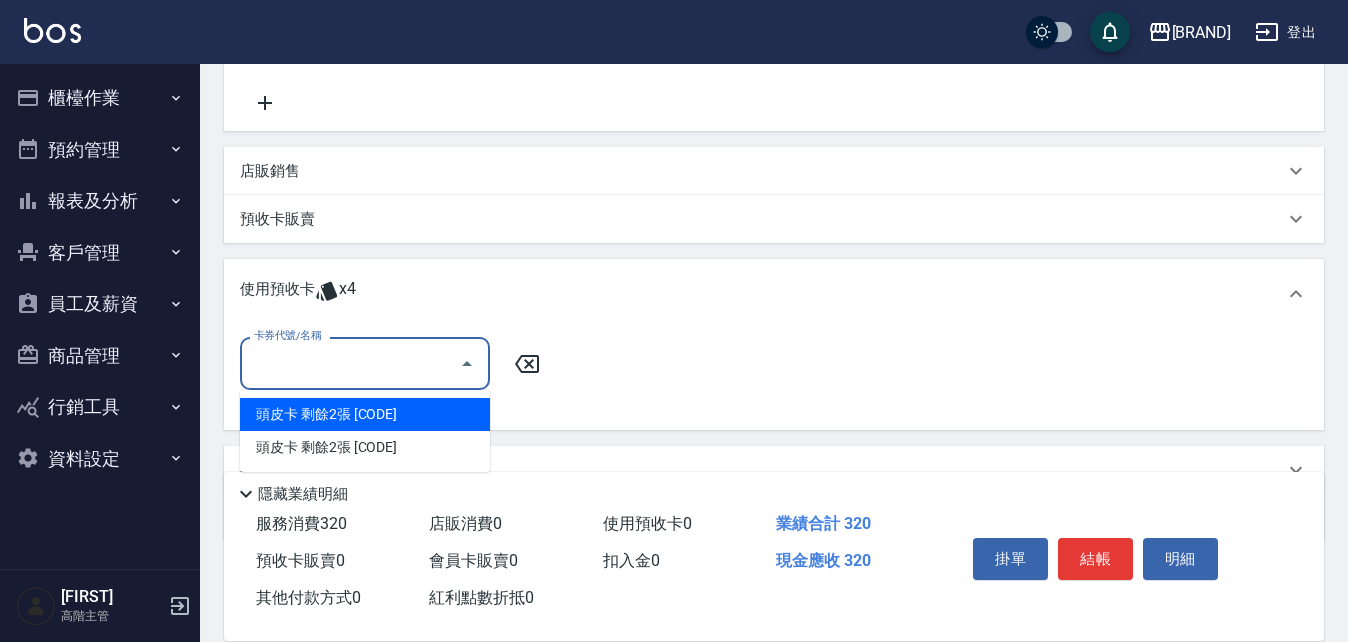 click on "頭皮卡 剩餘2張 [CODE]" at bounding box center (365, 414) 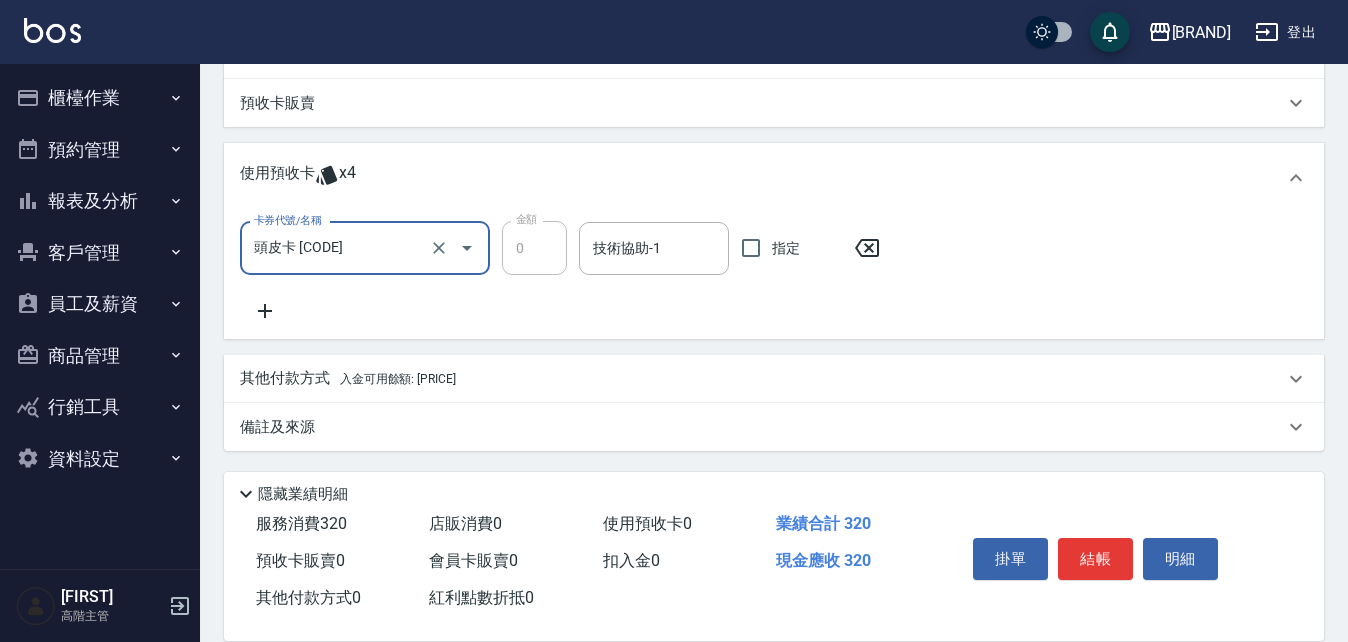 scroll, scrollTop: 517, scrollLeft: 0, axis: vertical 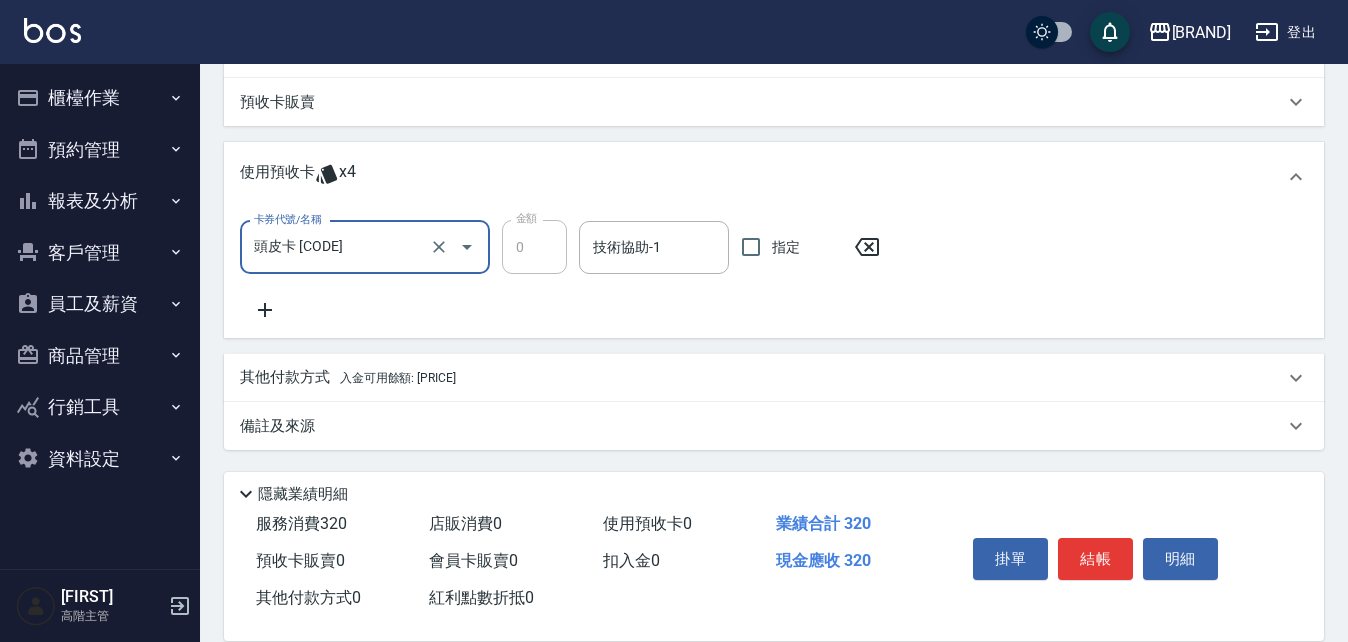 click on "其他付款方式 入金可用餘額: [PRICE]" at bounding box center [348, 378] 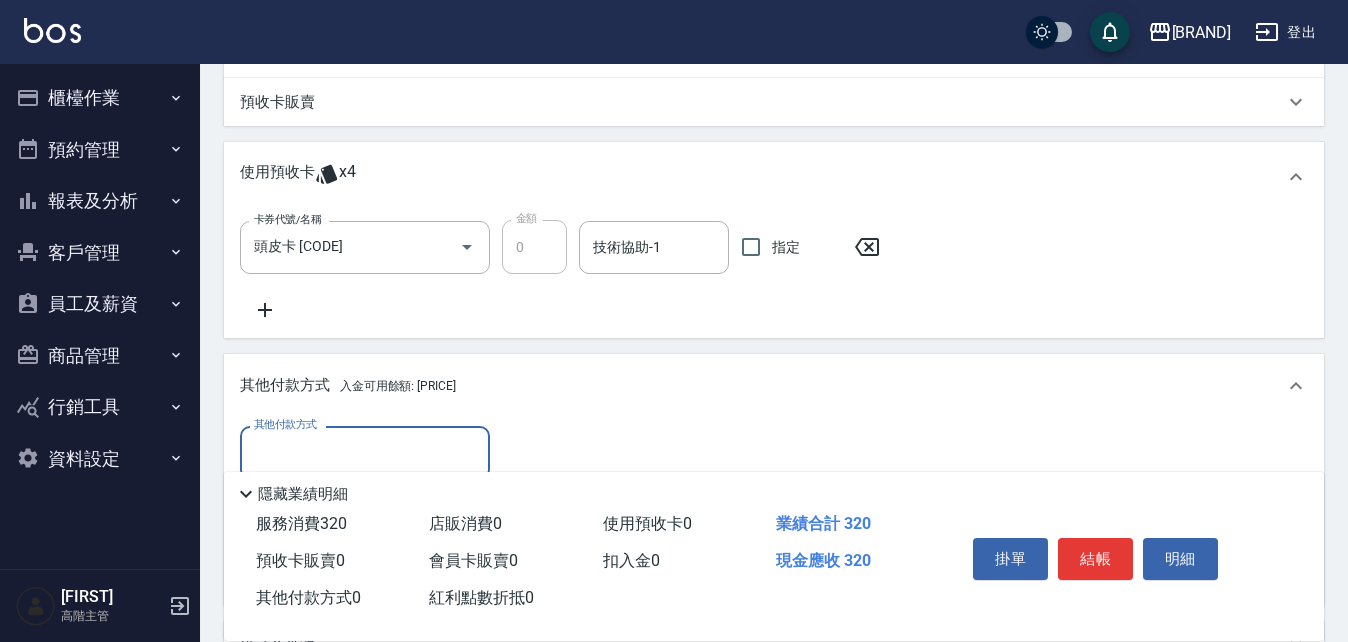 scroll, scrollTop: 1, scrollLeft: 0, axis: vertical 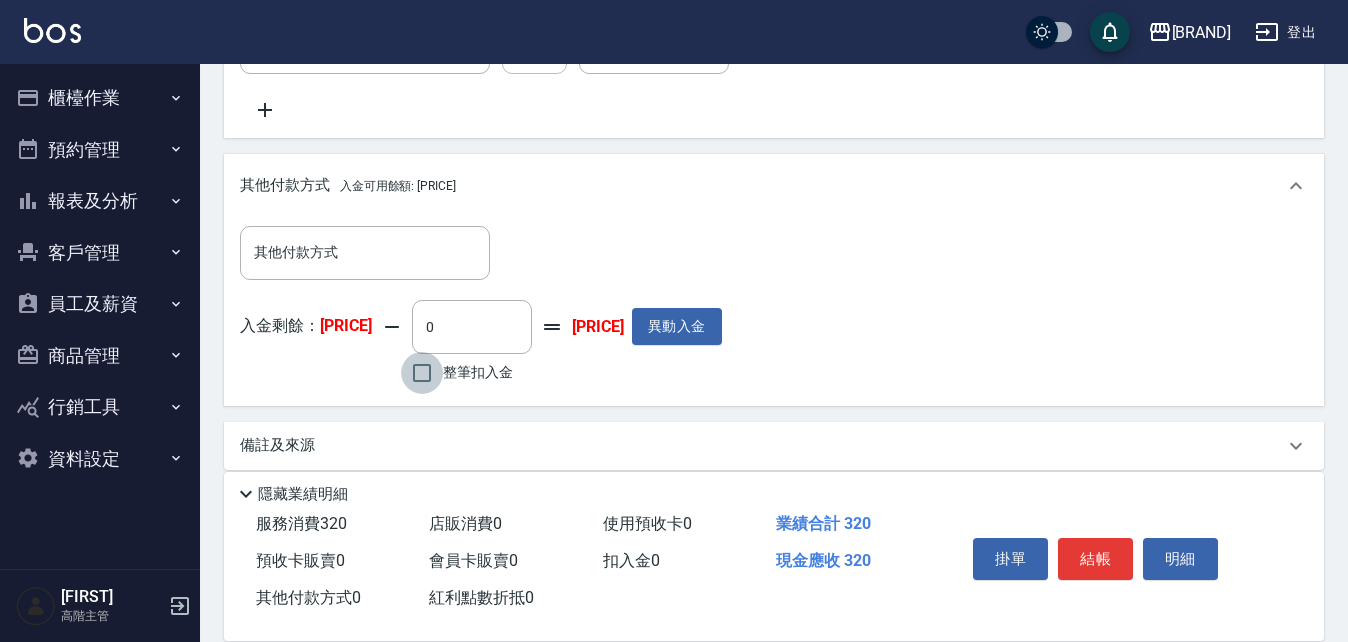 click on "整筆扣入金" at bounding box center [422, 373] 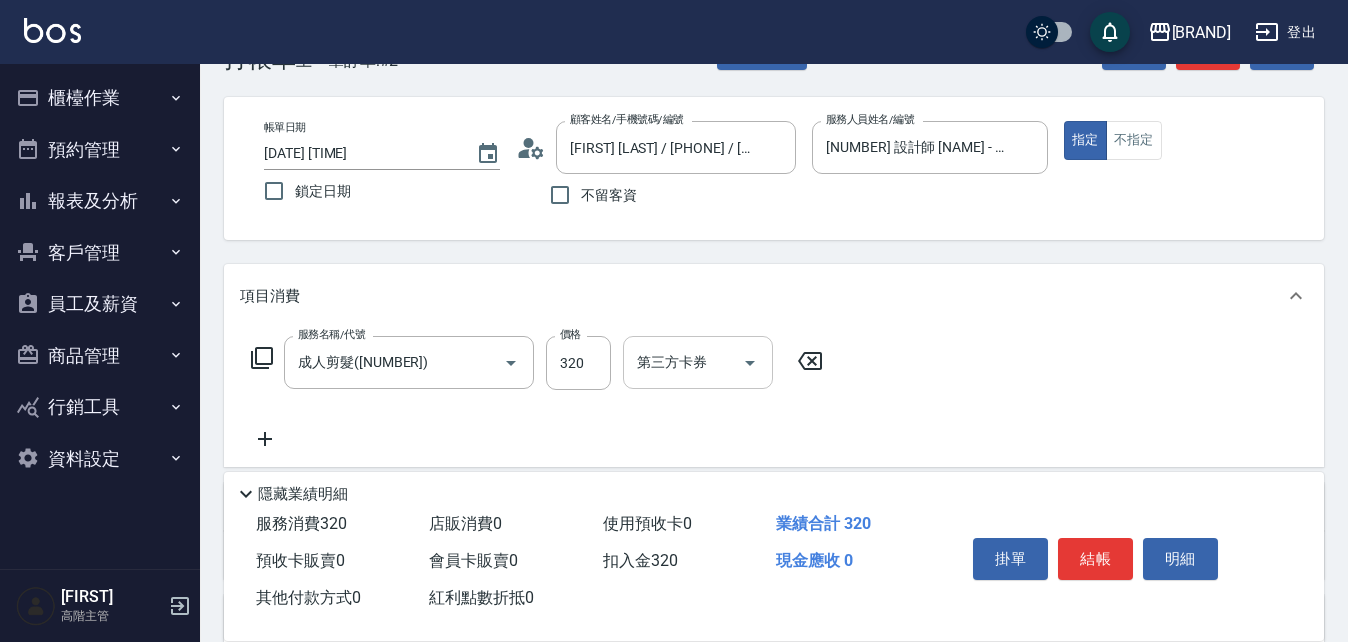 scroll, scrollTop: 0, scrollLeft: 0, axis: both 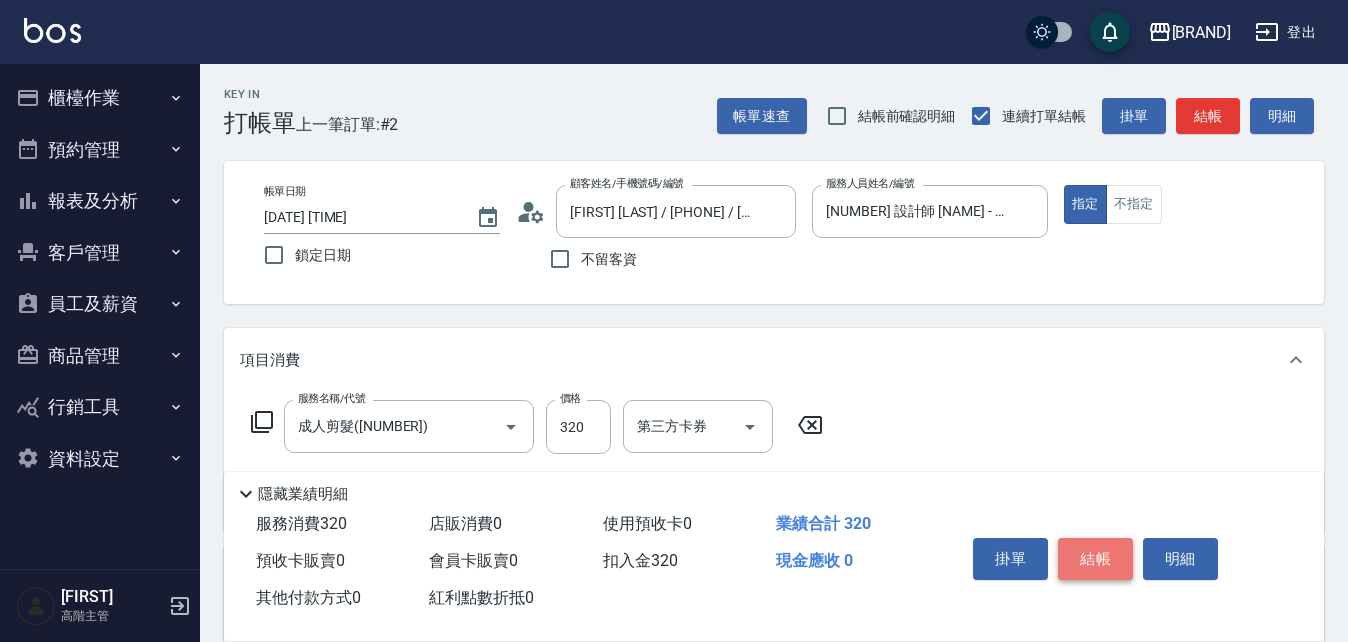 click on "結帳" at bounding box center (1095, 559) 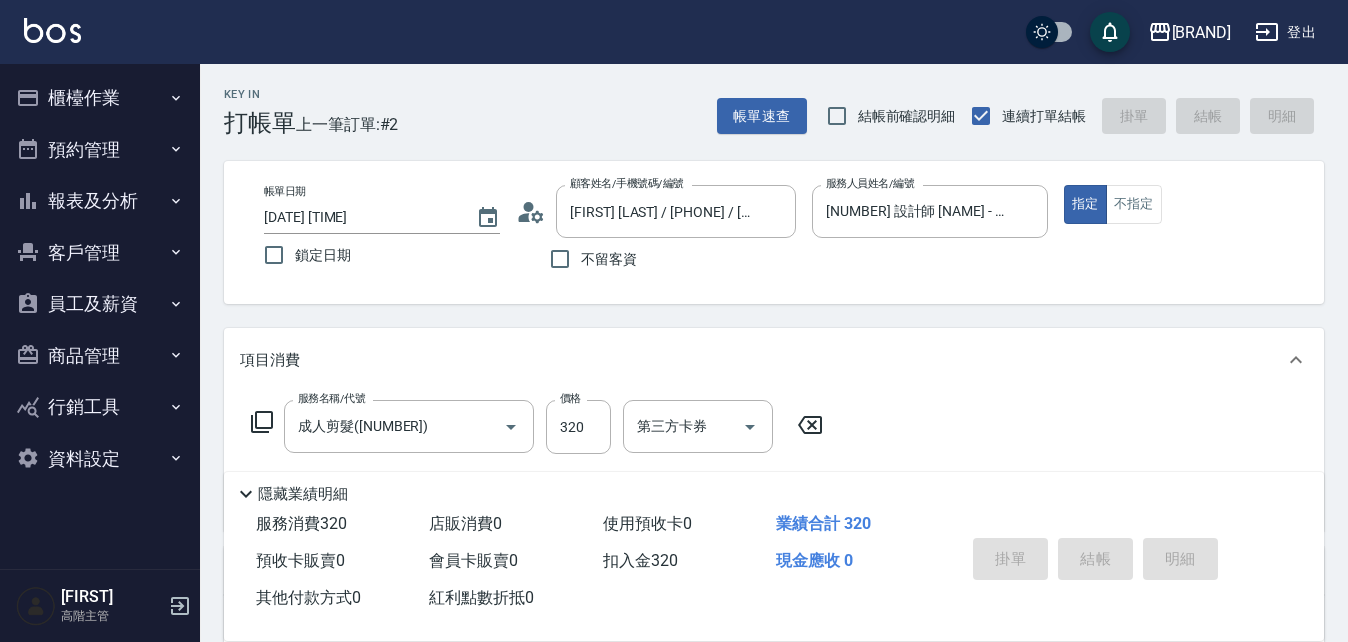 type on "[DATE] [TIME]" 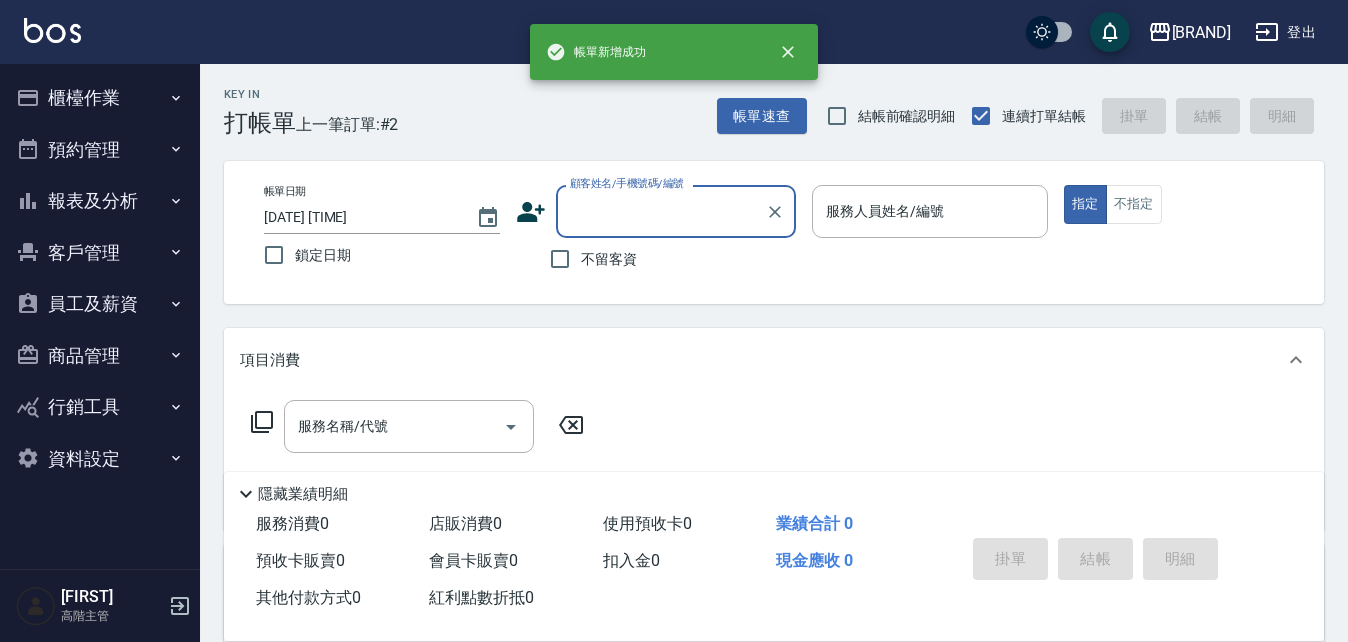 scroll, scrollTop: 0, scrollLeft: 0, axis: both 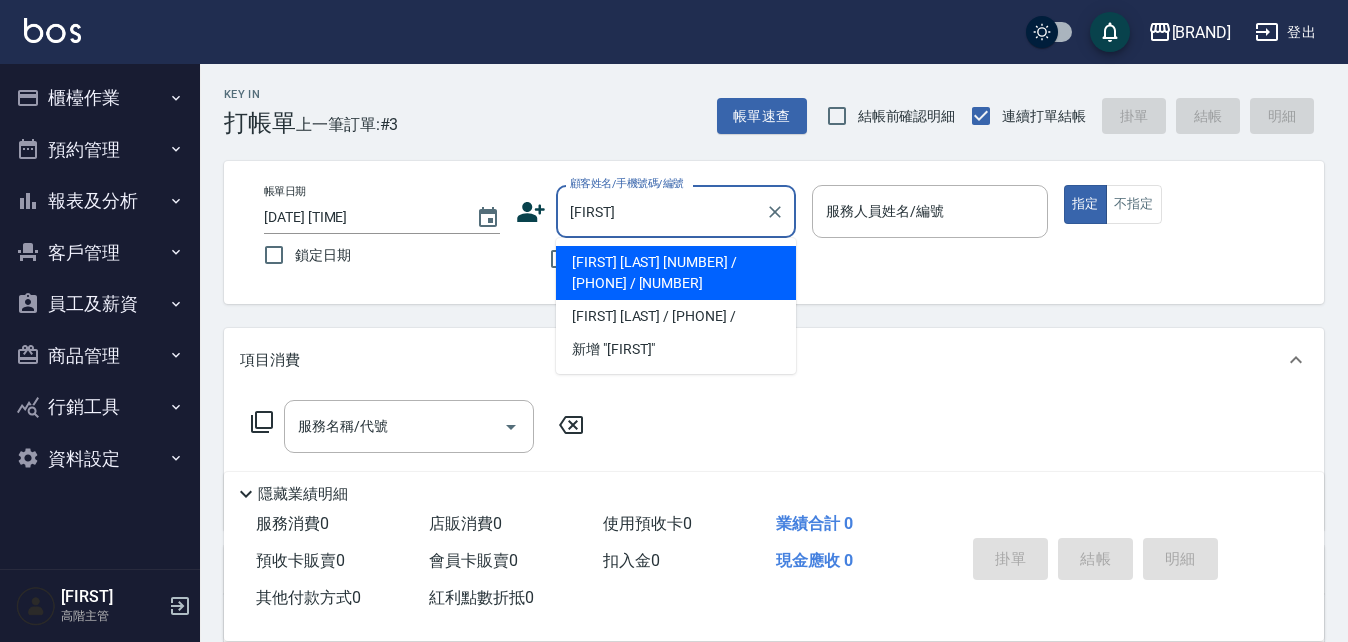 click on "[FIRST] [LAST] [NUMBER] / [PHONE] / [NUMBER]" at bounding box center [676, 273] 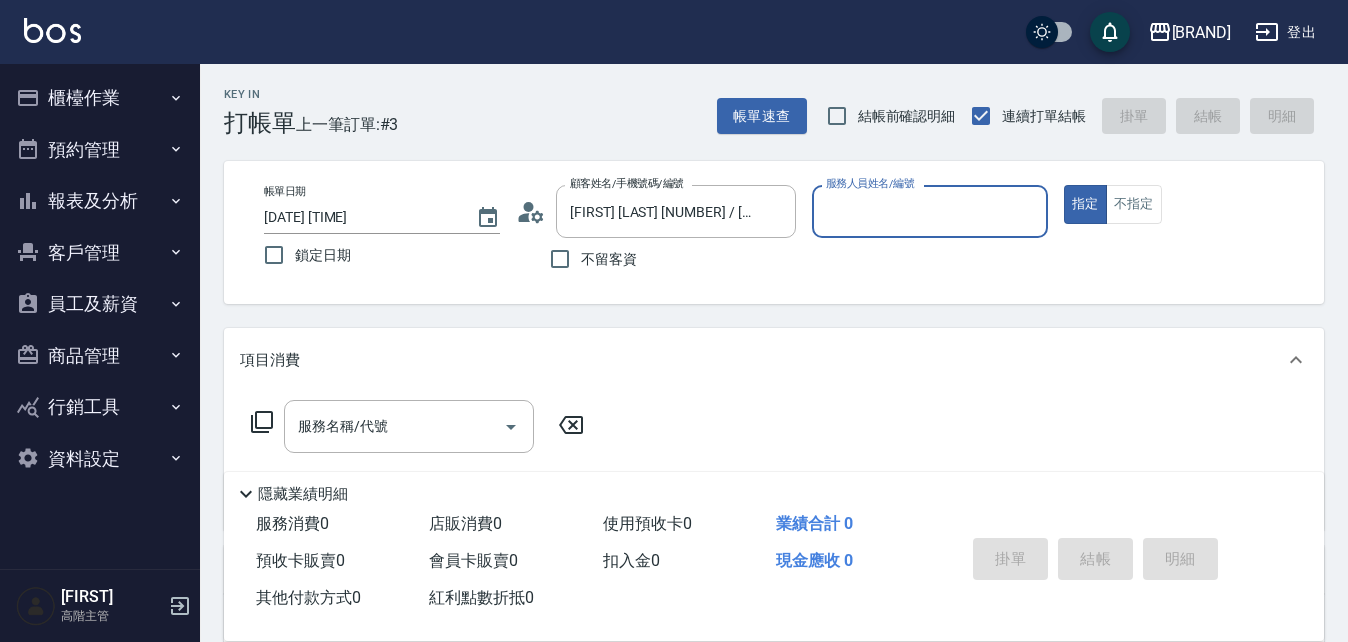 type on "[NUMBER] 設計師 [FIRST] - [NUMBER]" 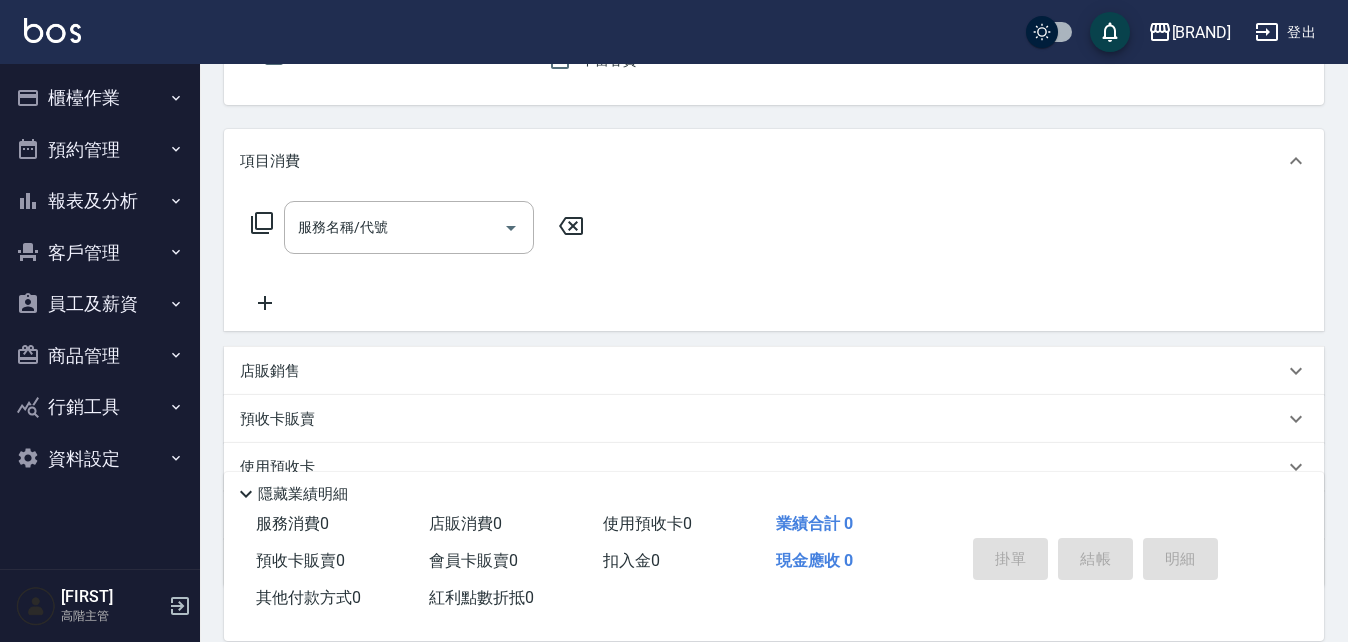 scroll, scrollTop: 200, scrollLeft: 0, axis: vertical 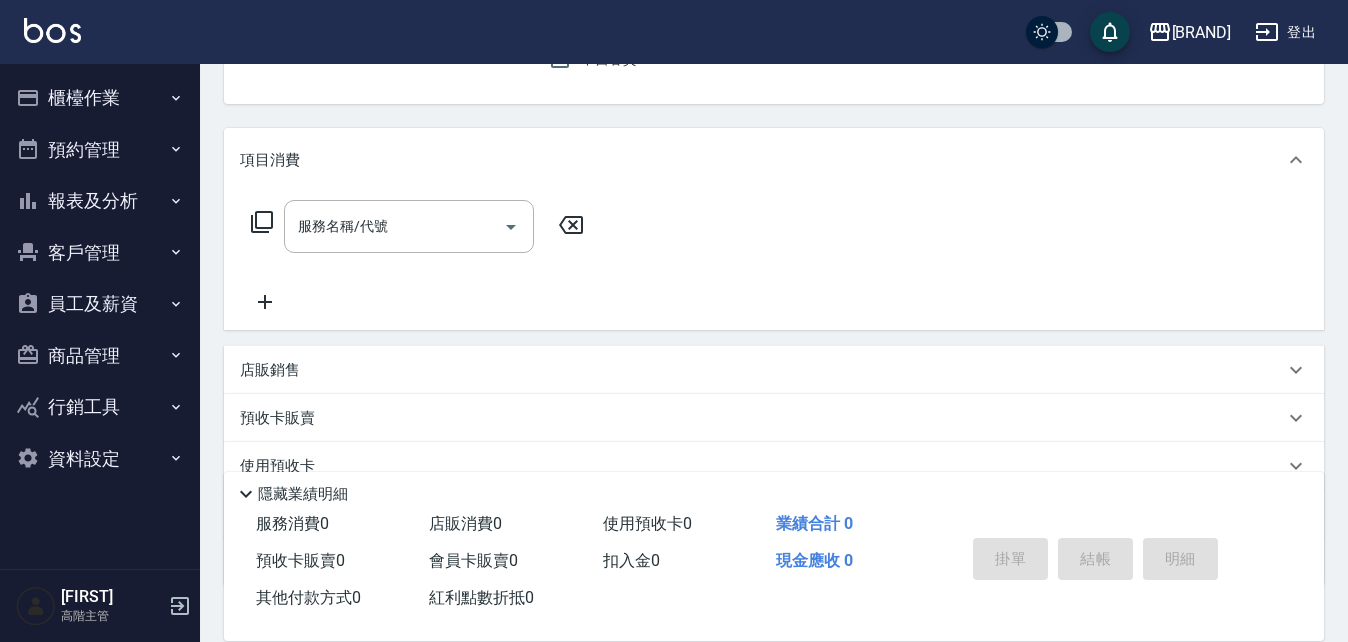click on "店販銷售" at bounding box center [270, 370] 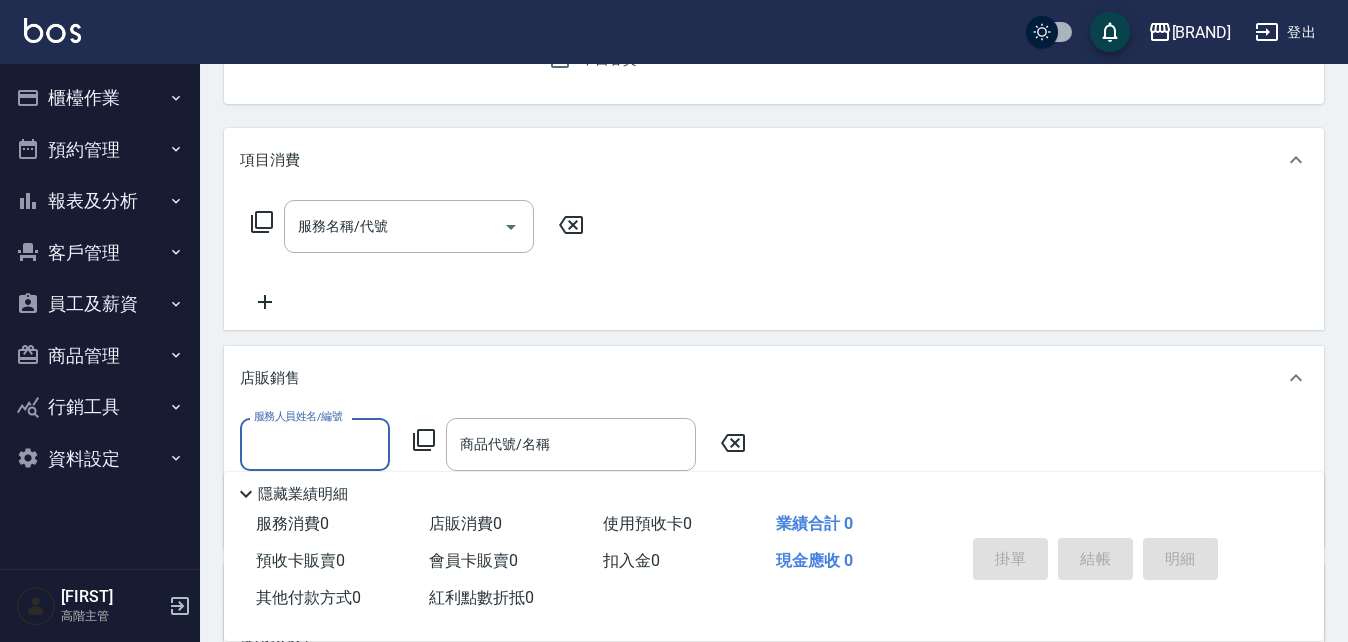 scroll, scrollTop: 0, scrollLeft: 0, axis: both 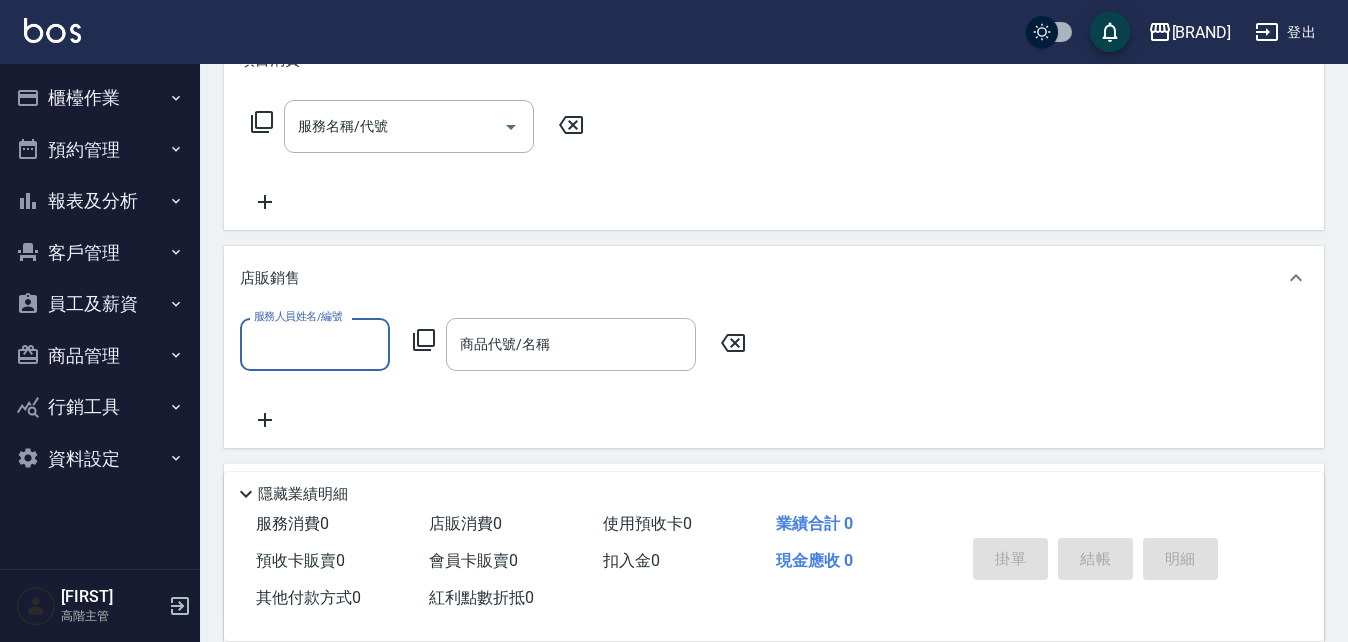 click on "服務人員姓名/編號" at bounding box center (315, 344) 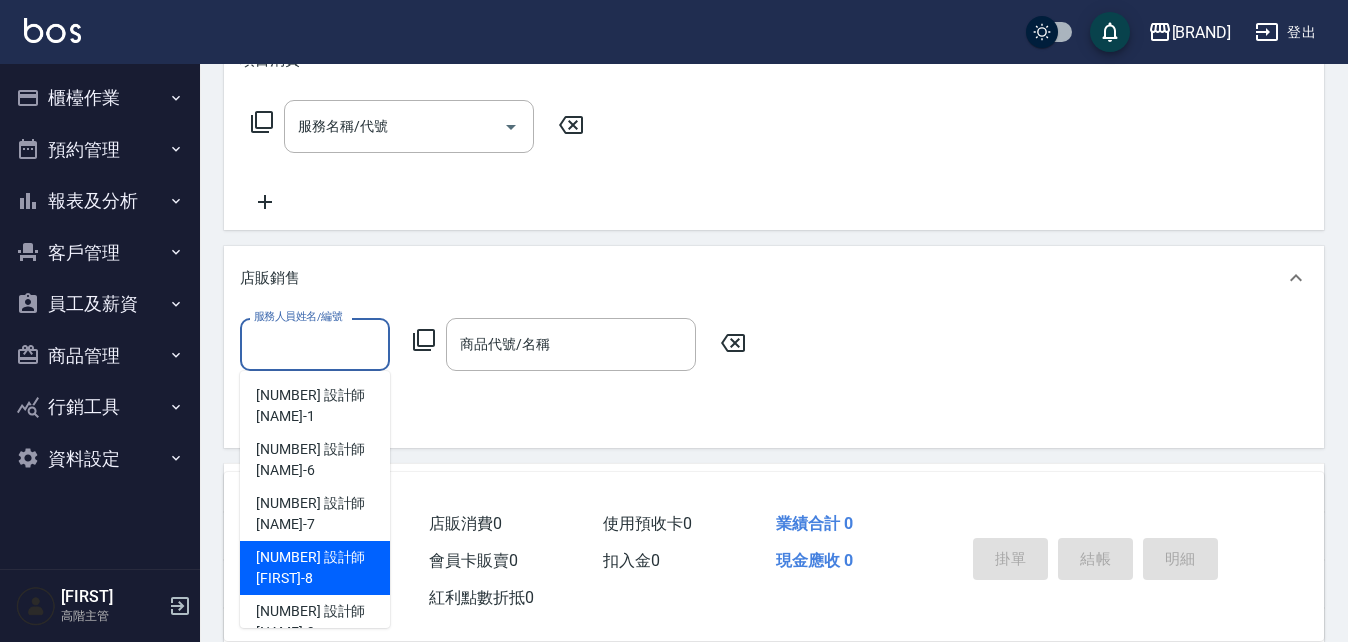 drag, startPoint x: 330, startPoint y: 516, endPoint x: 353, endPoint y: 500, distance: 28.01785 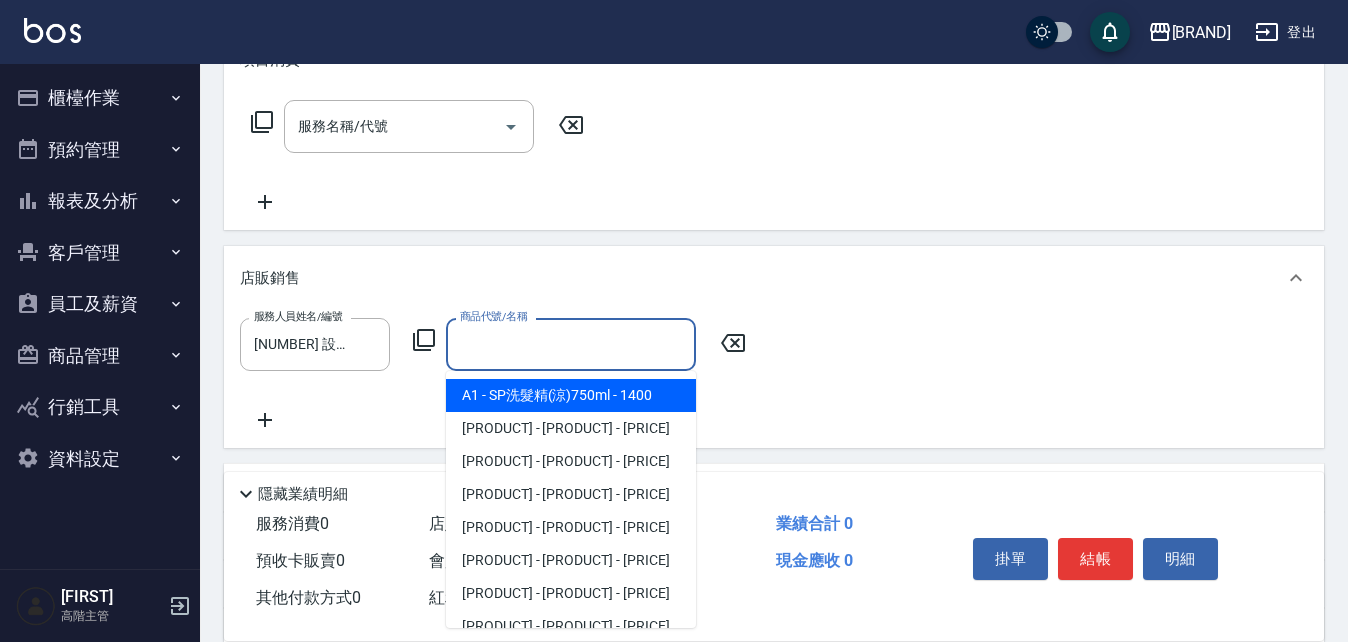 click on "商品代號/名稱" at bounding box center [571, 344] 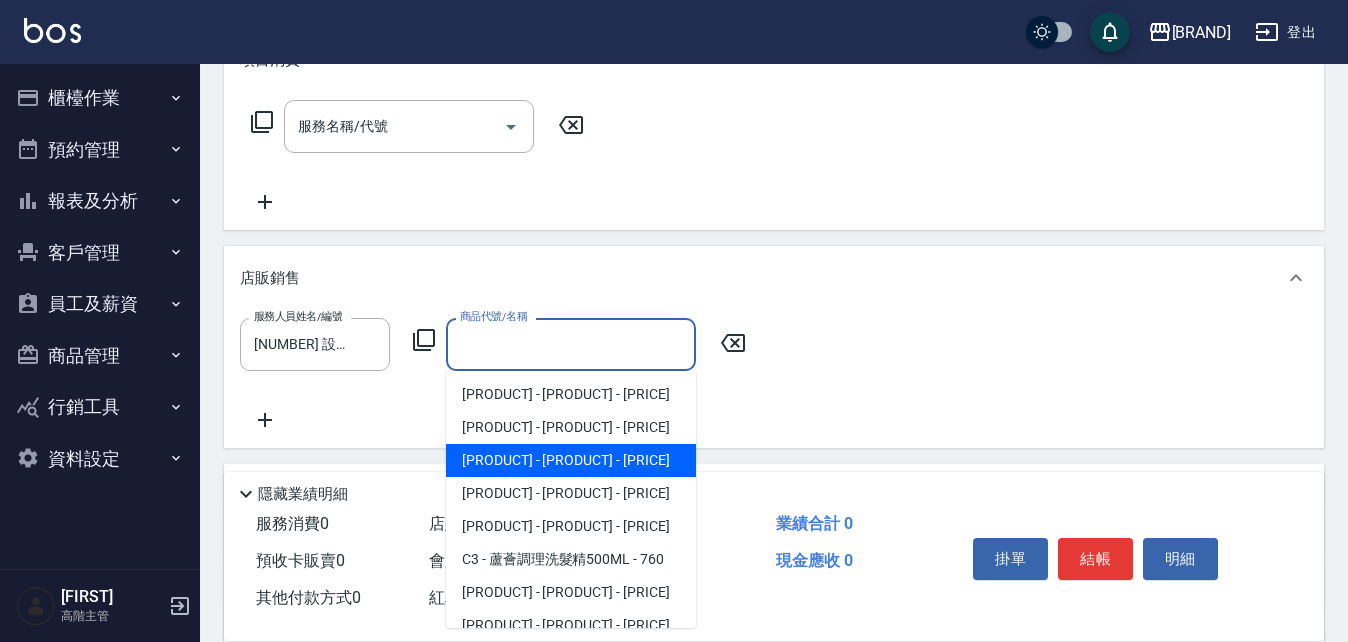 scroll, scrollTop: 200, scrollLeft: 0, axis: vertical 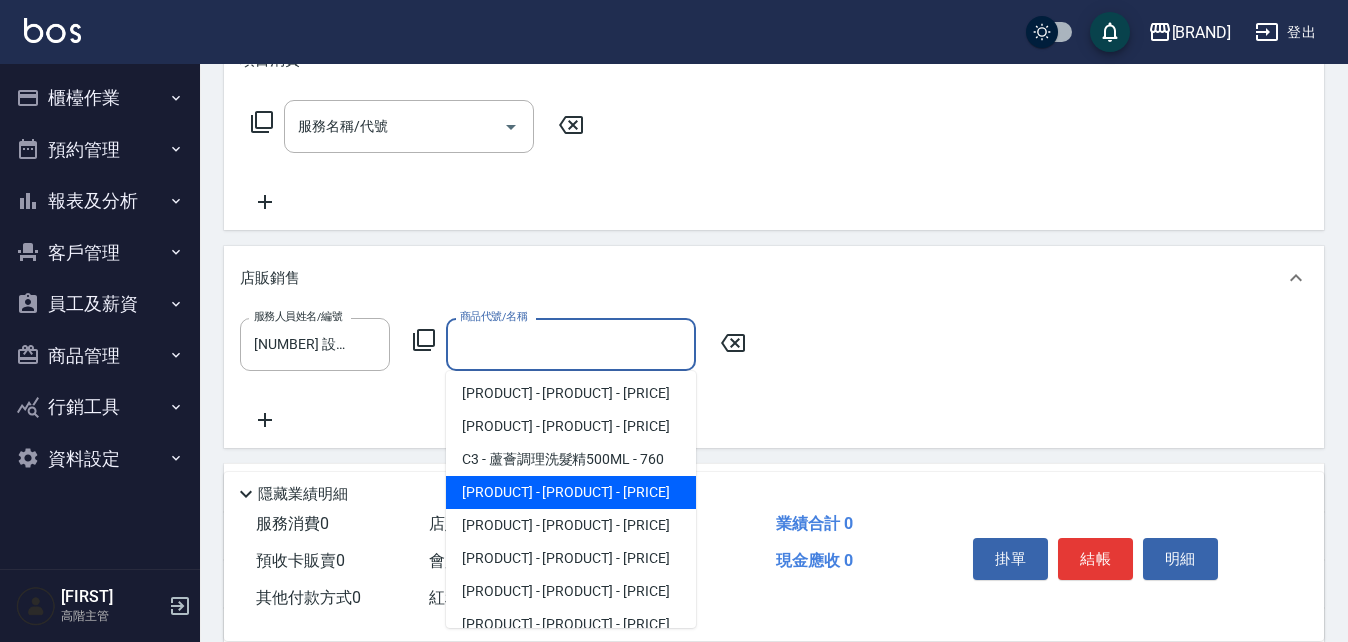 click on "[PRODUCT] - [PRODUCT] - [PRICE]" at bounding box center [571, 492] 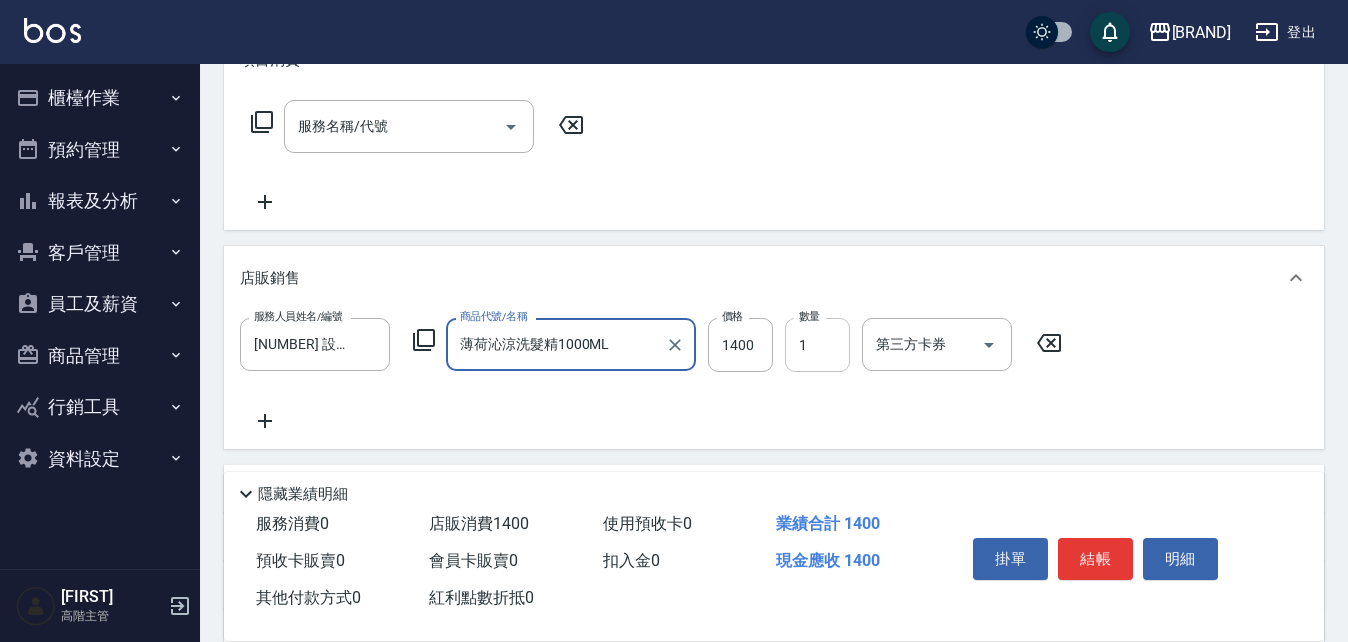 click on "1" at bounding box center [817, 345] 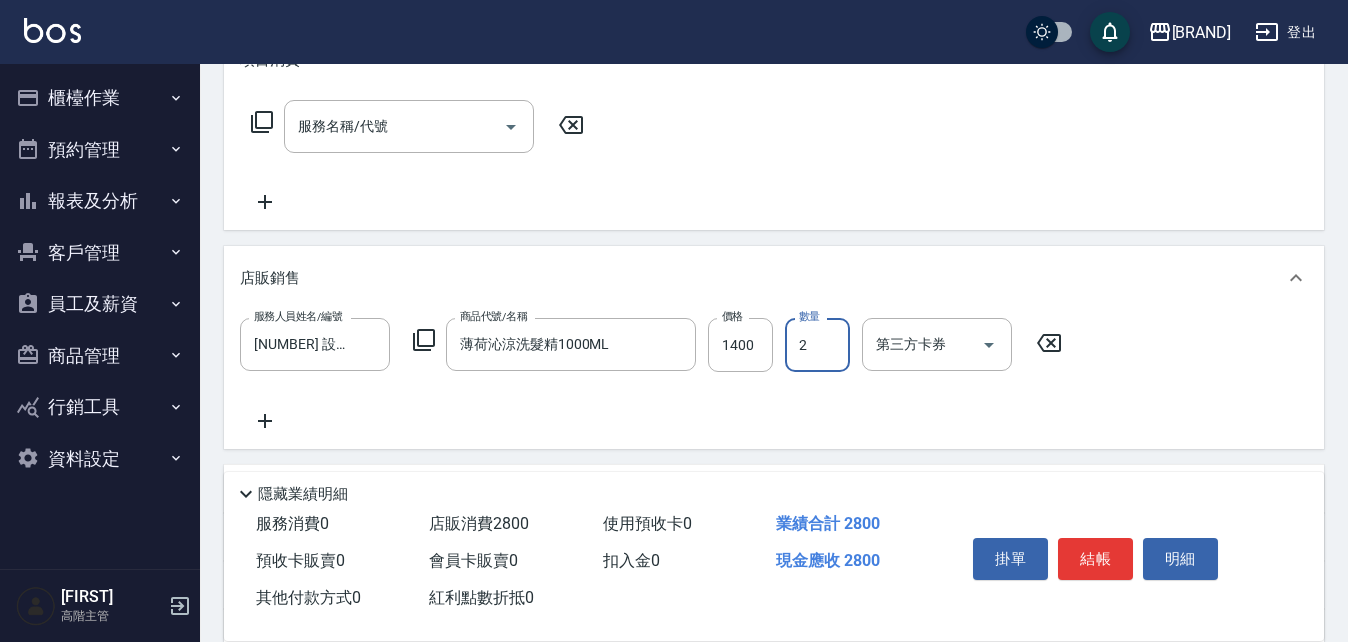 type on "2" 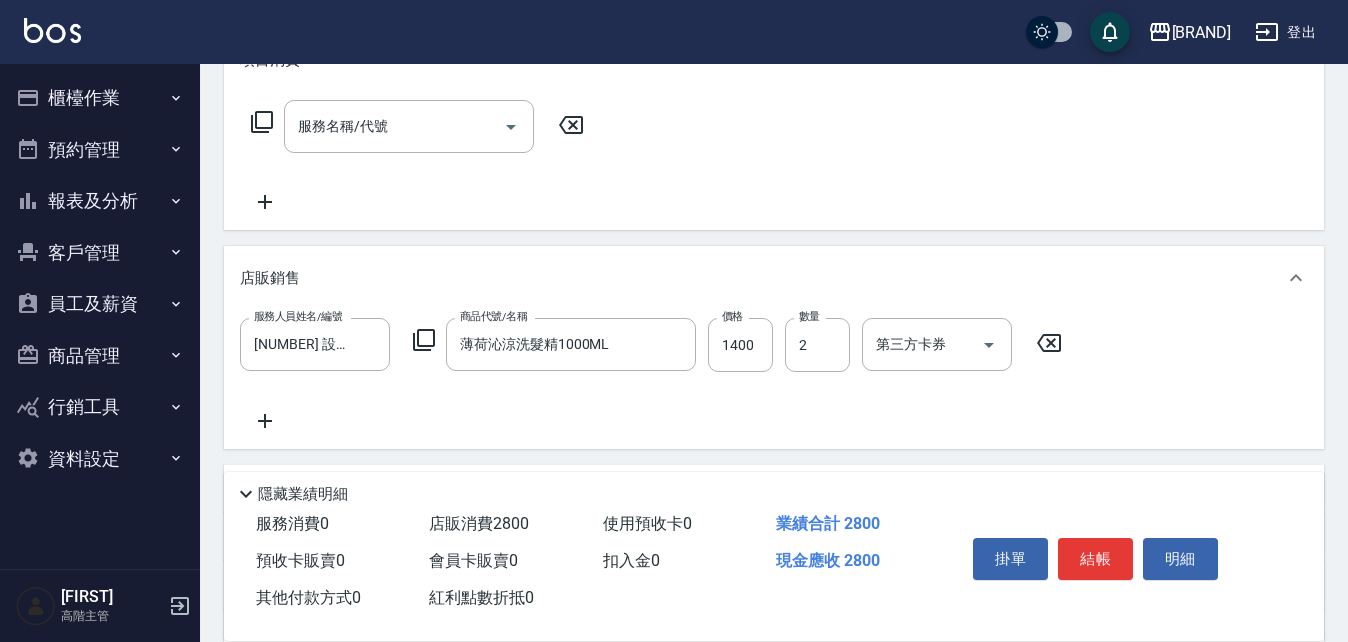 click on "服務人員姓名/編號 [NUMBER] 設計師 [FIRST] - [NUMBER] 服務人員姓名/編號 商品代號/名稱 [PRODUCT] 商品代號/名稱 價格 [PRICE] 價格 數量 [NUMBER] 數量 第三方卡券 第三方卡券" at bounding box center [774, 375] 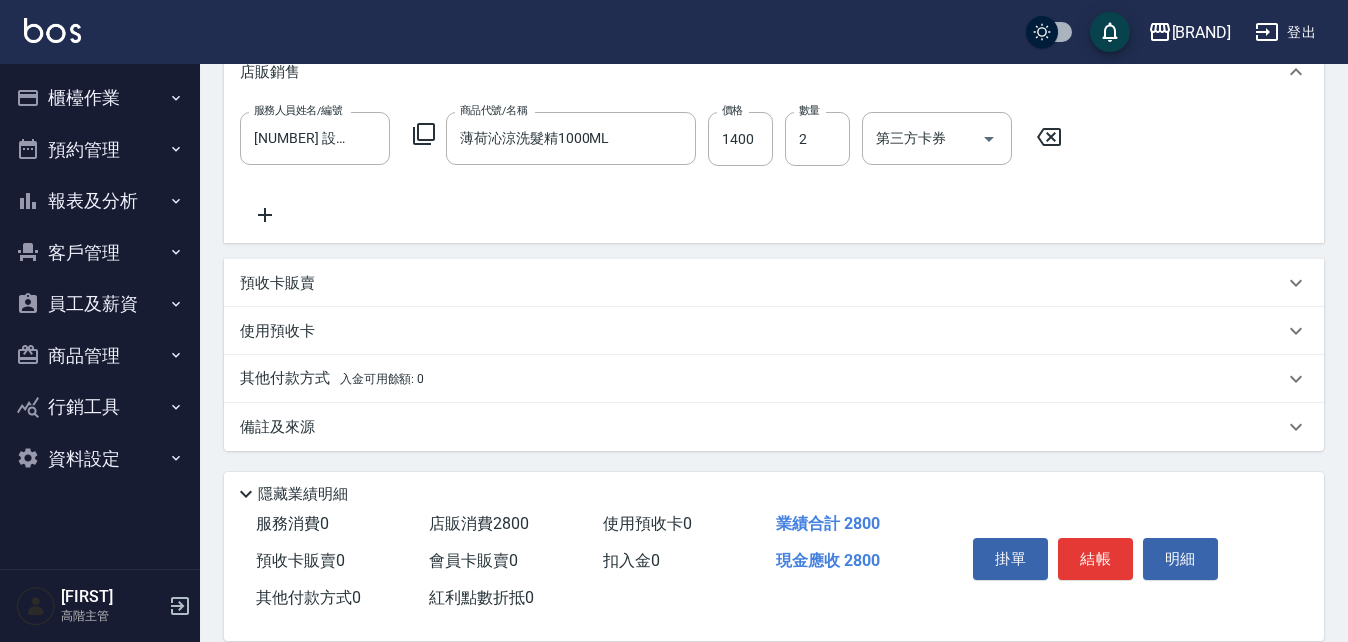 scroll, scrollTop: 507, scrollLeft: 0, axis: vertical 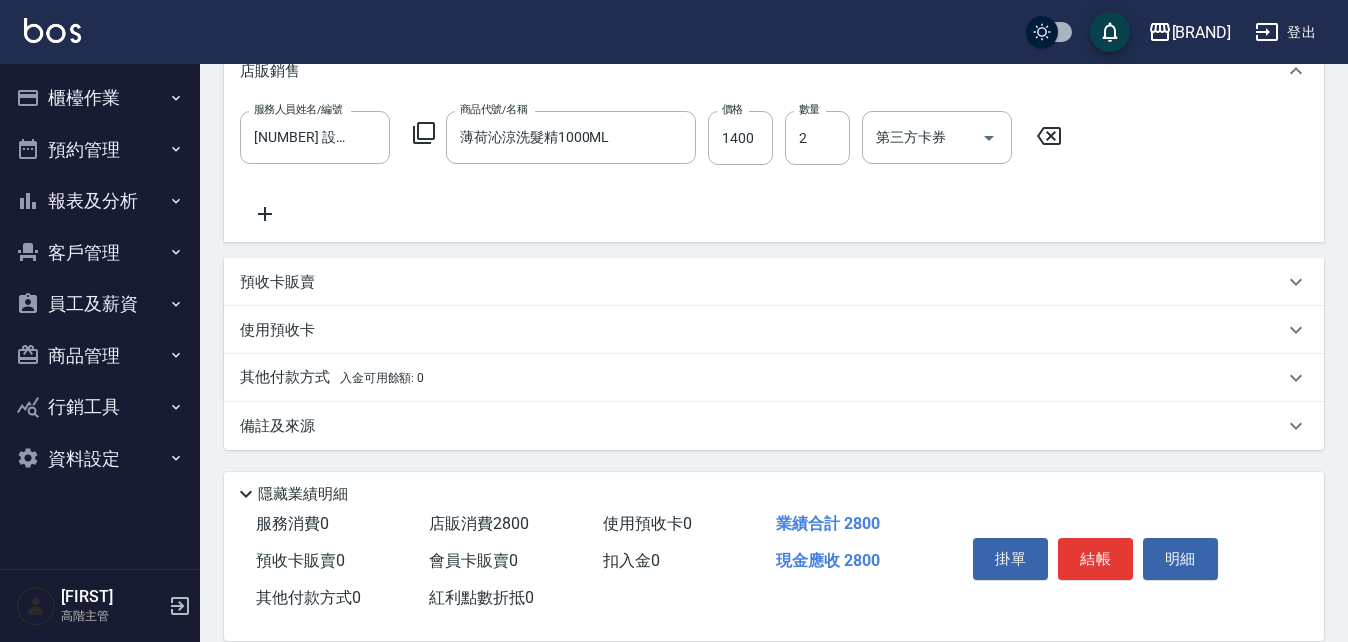 click on "其他付款方式 入金可用餘額: 0" at bounding box center [332, 378] 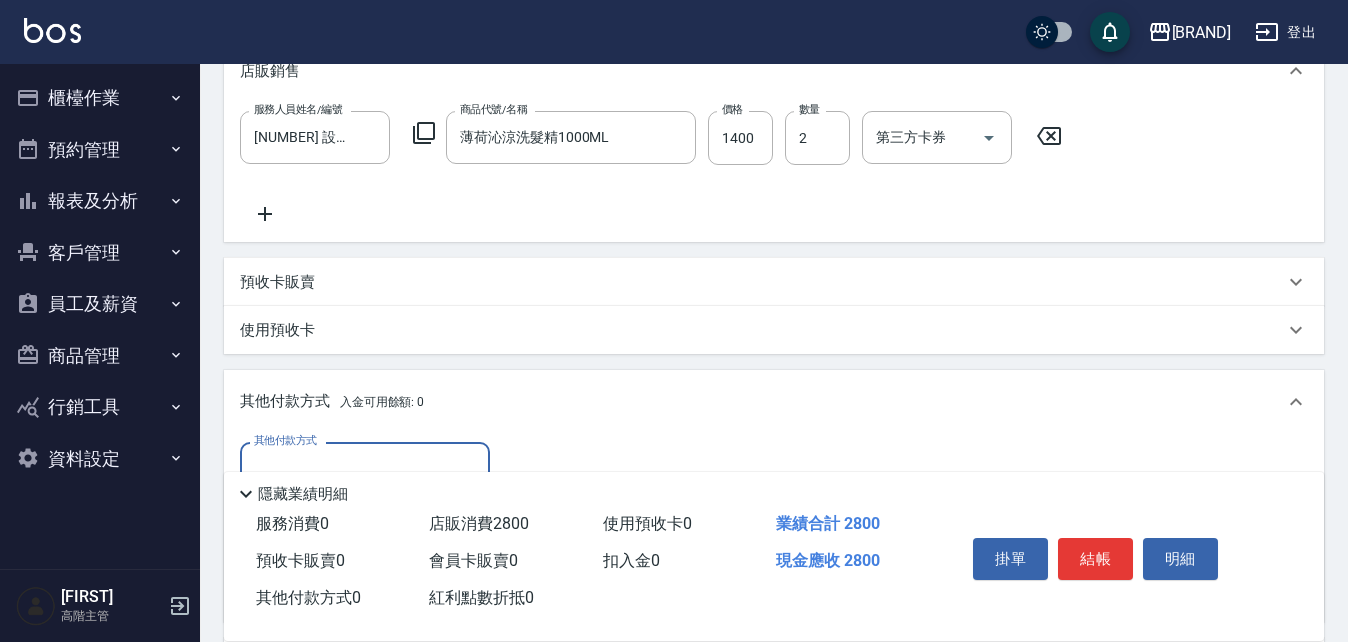 scroll, scrollTop: 0, scrollLeft: 0, axis: both 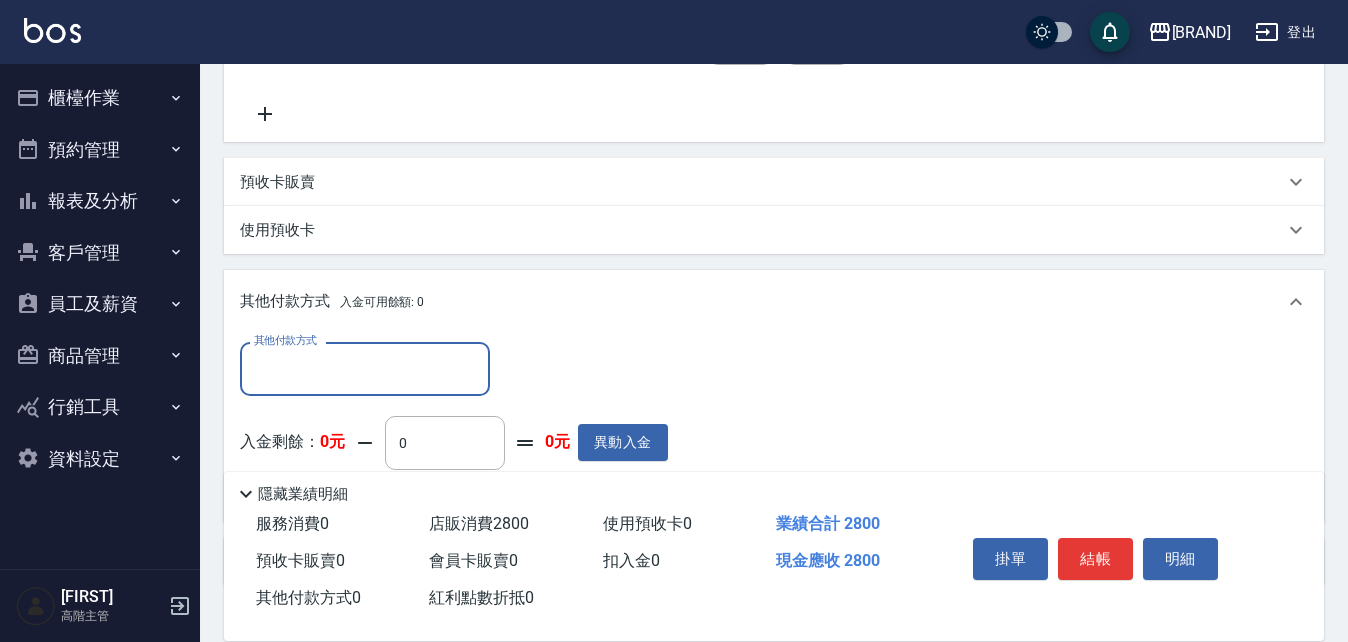 click on "其他付款方式" at bounding box center (365, 368) 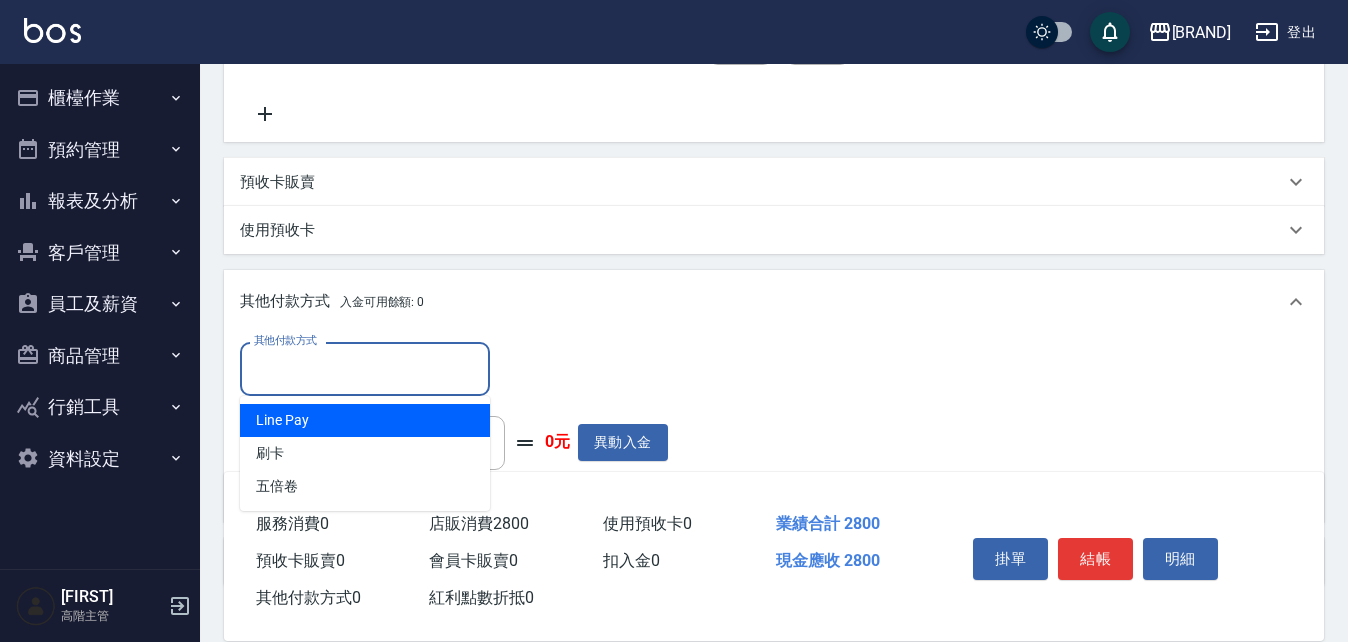 click on "Line Pay" at bounding box center (365, 420) 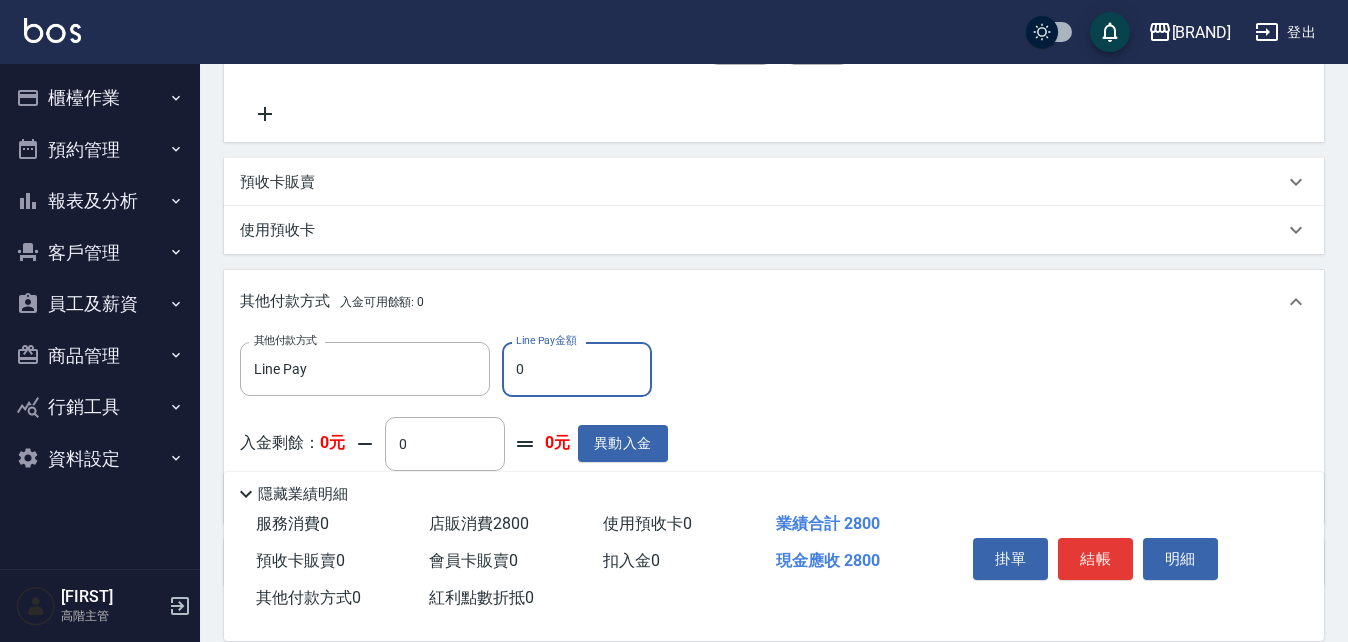 drag, startPoint x: 519, startPoint y: 368, endPoint x: 530, endPoint y: 372, distance: 11.7046995 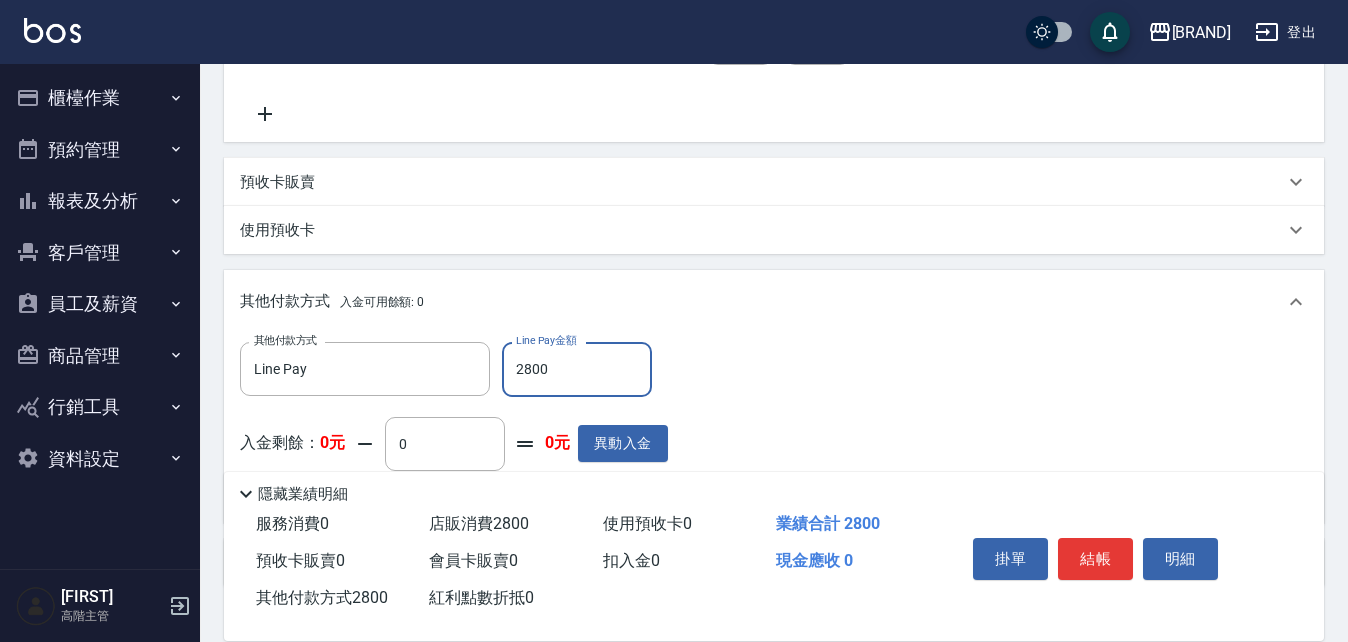 type on "2800" 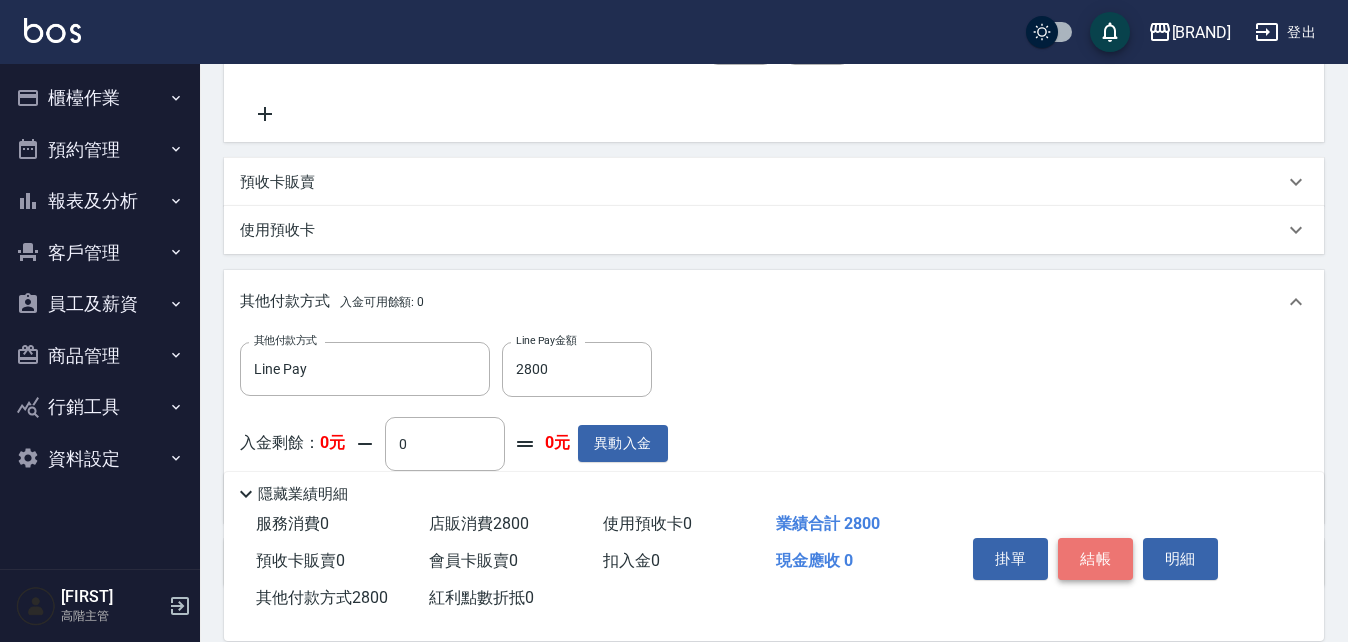 click on "結帳" at bounding box center [1095, 559] 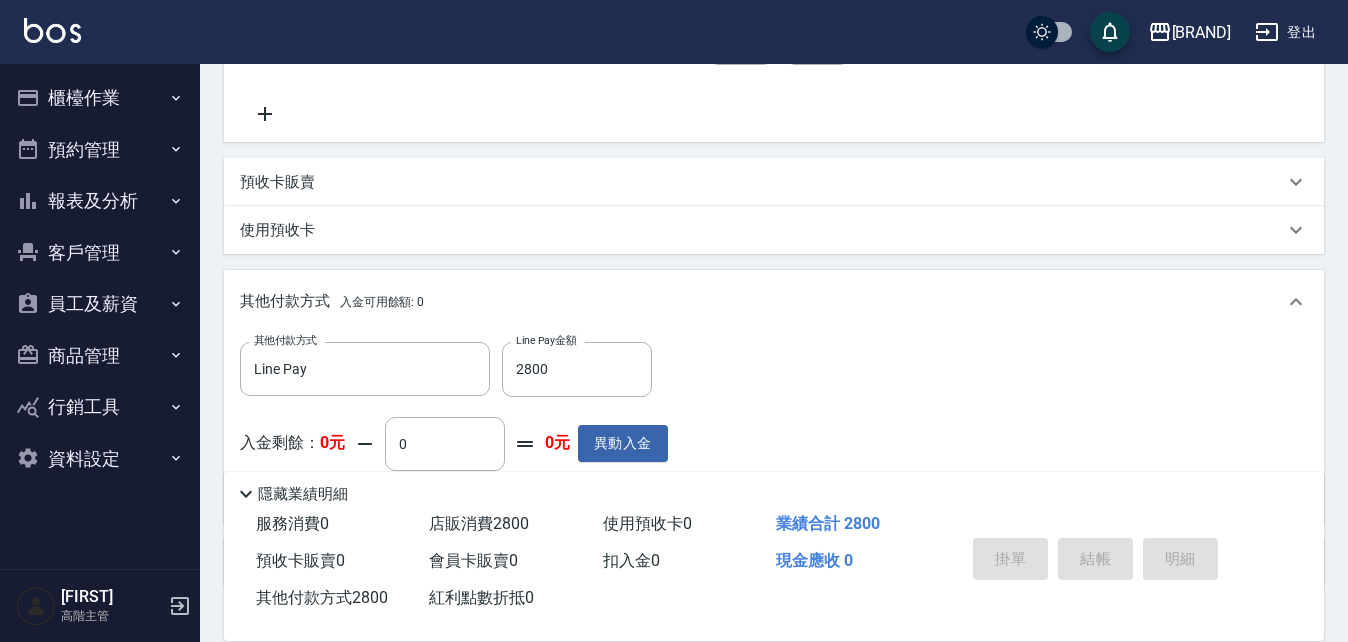 type on "[DATE] [TIME]" 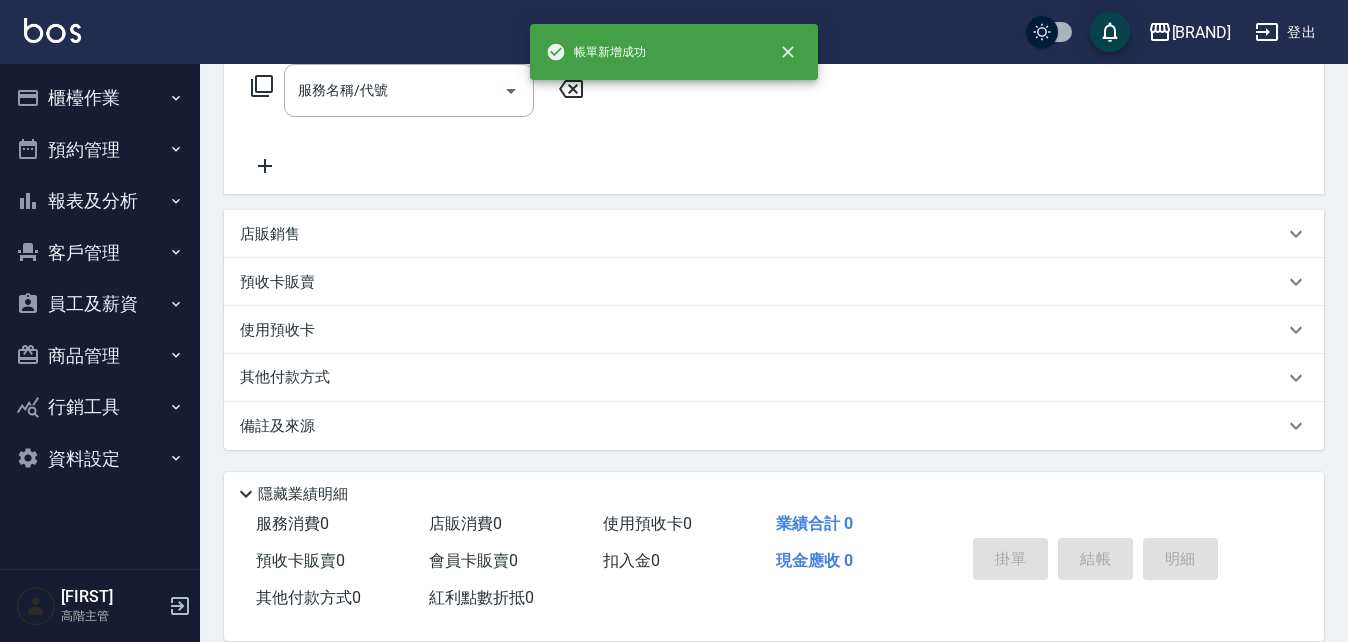 scroll, scrollTop: 0, scrollLeft: 0, axis: both 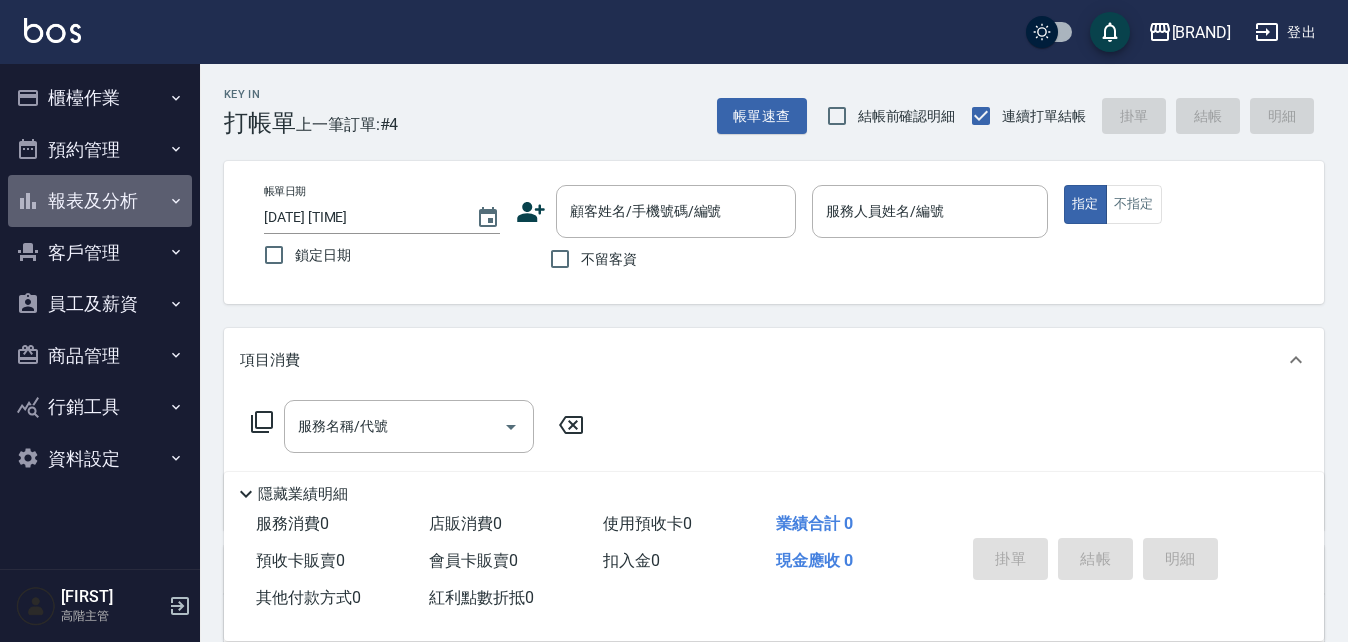 click on "報表及分析" at bounding box center (100, 201) 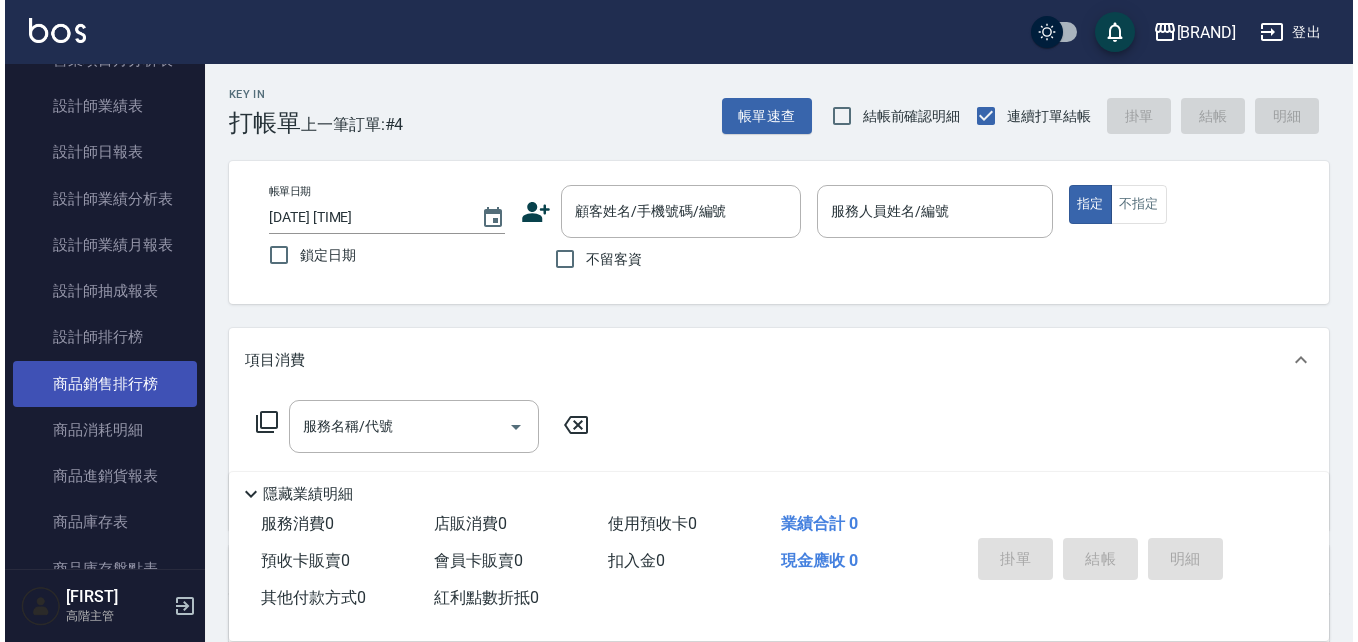scroll, scrollTop: 800, scrollLeft: 0, axis: vertical 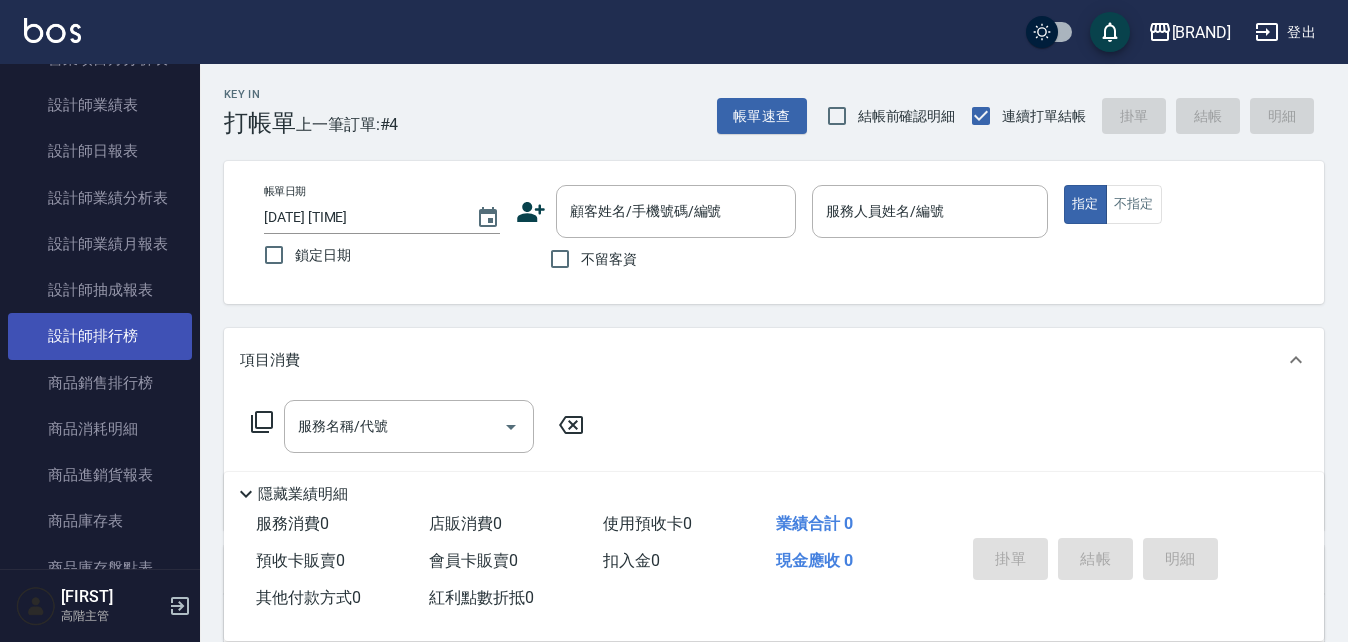 click on "設計師排行榜" at bounding box center (100, 336) 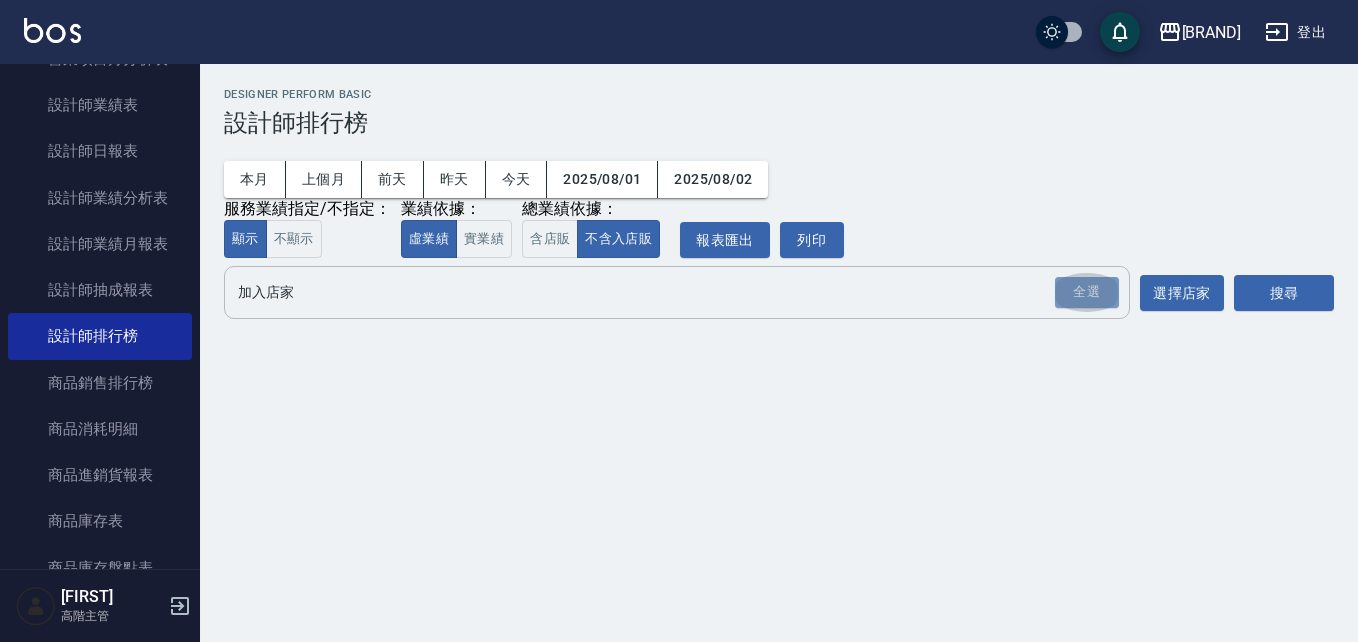 drag, startPoint x: 1078, startPoint y: 292, endPoint x: 892, endPoint y: 280, distance: 186.38669 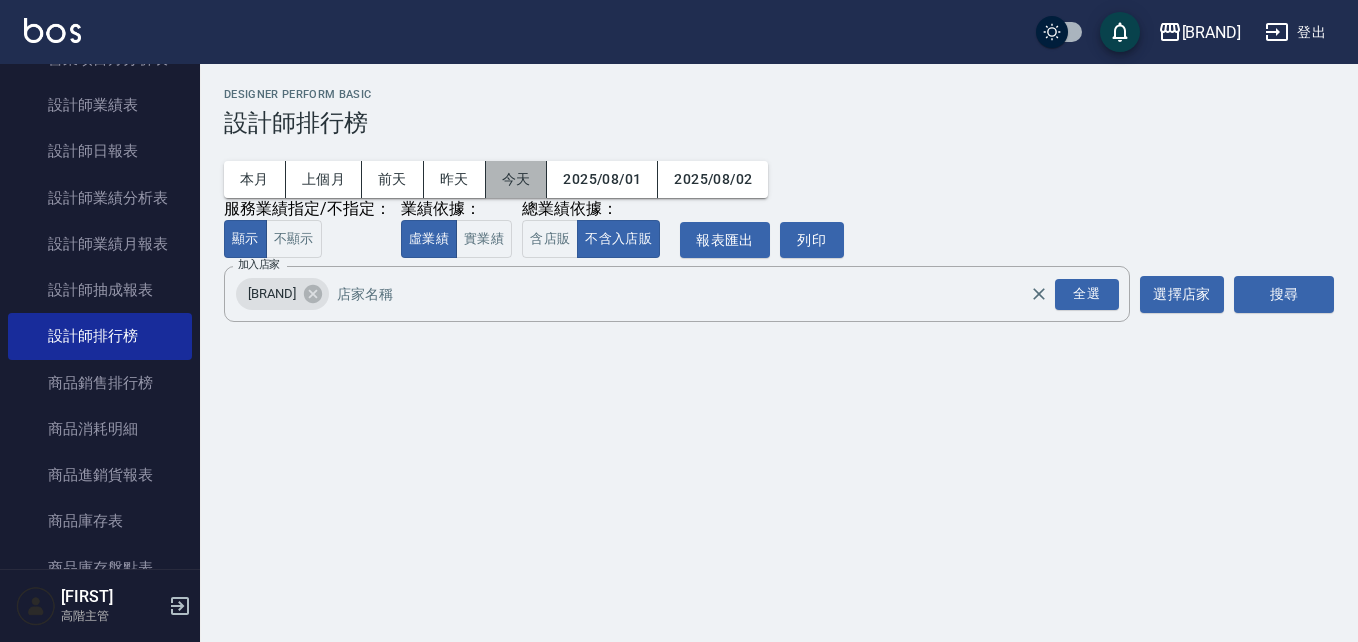 click on "今天" at bounding box center (517, 179) 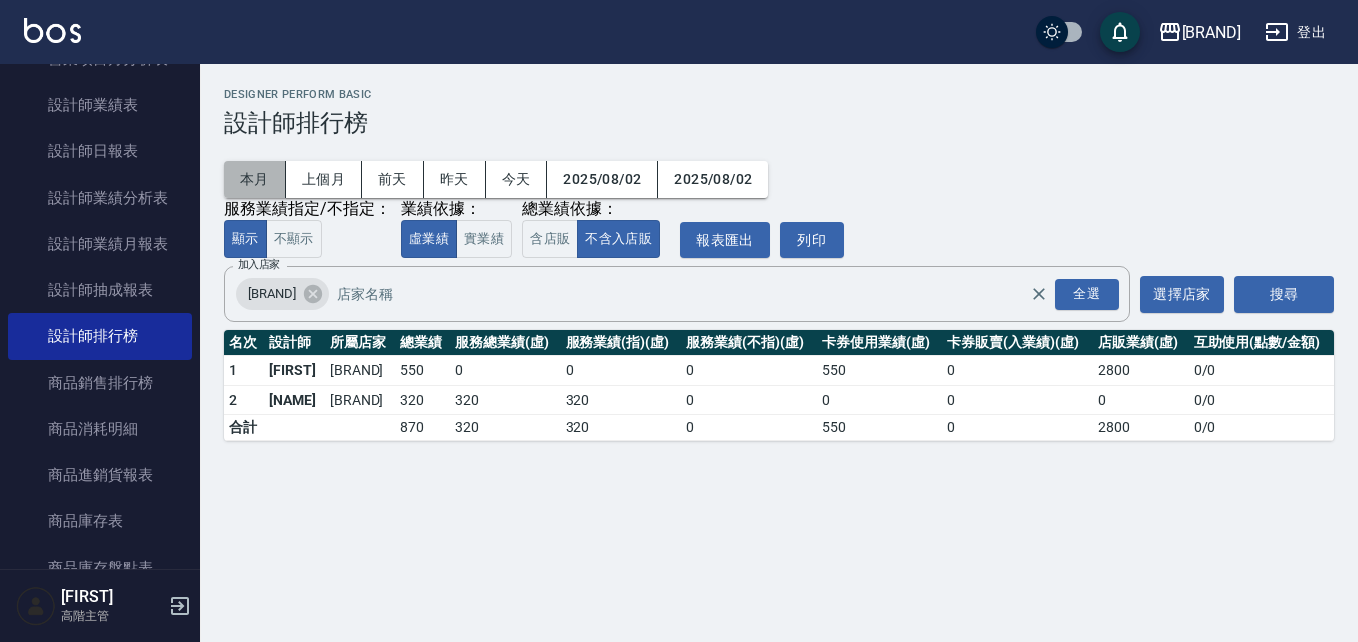 click on "本月" at bounding box center (255, 179) 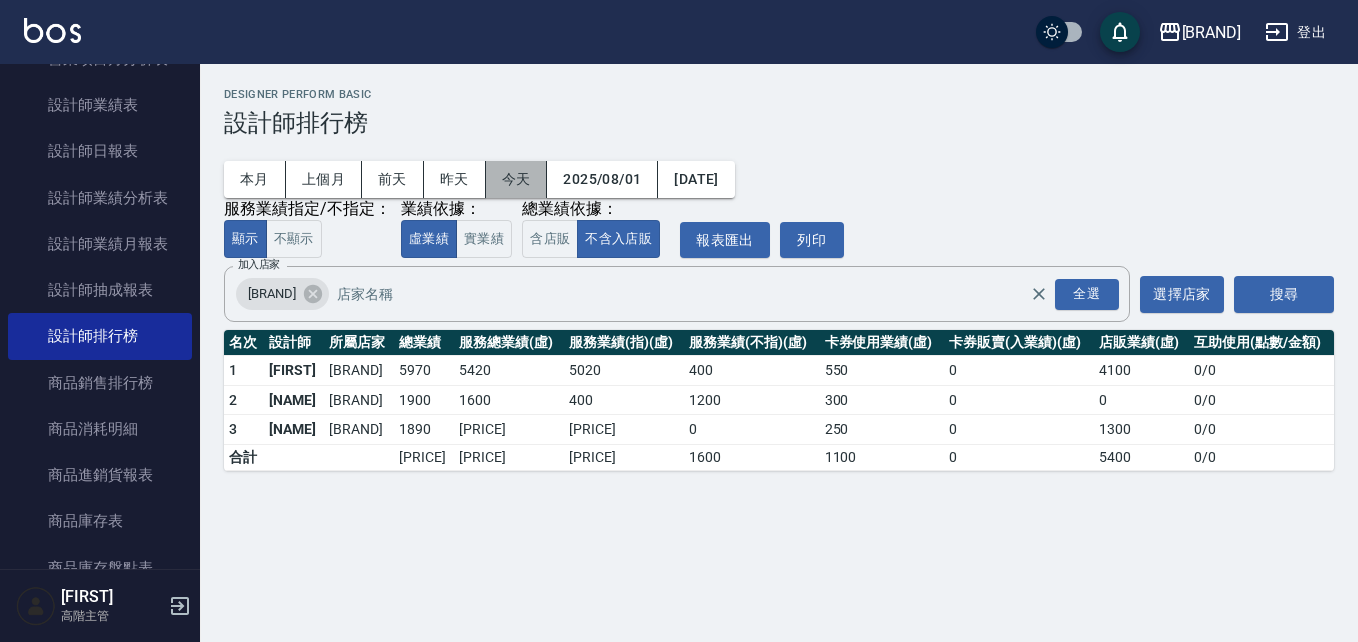 click on "今天" at bounding box center (517, 179) 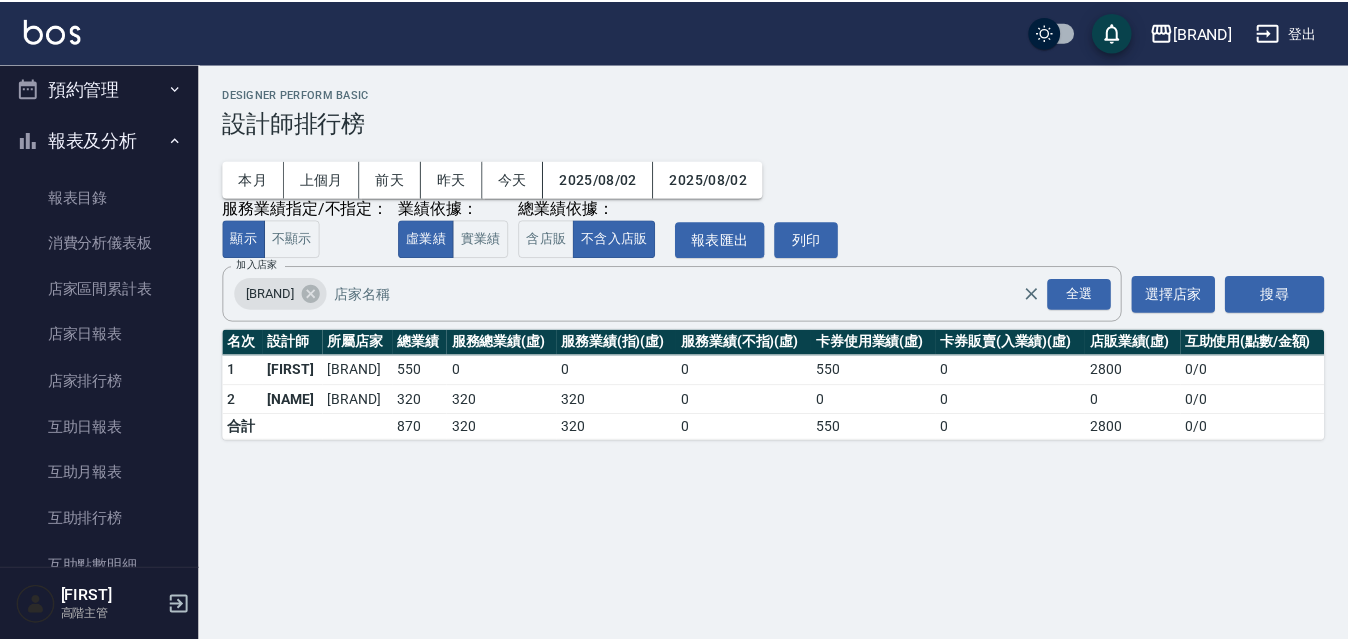 scroll, scrollTop: 0, scrollLeft: 0, axis: both 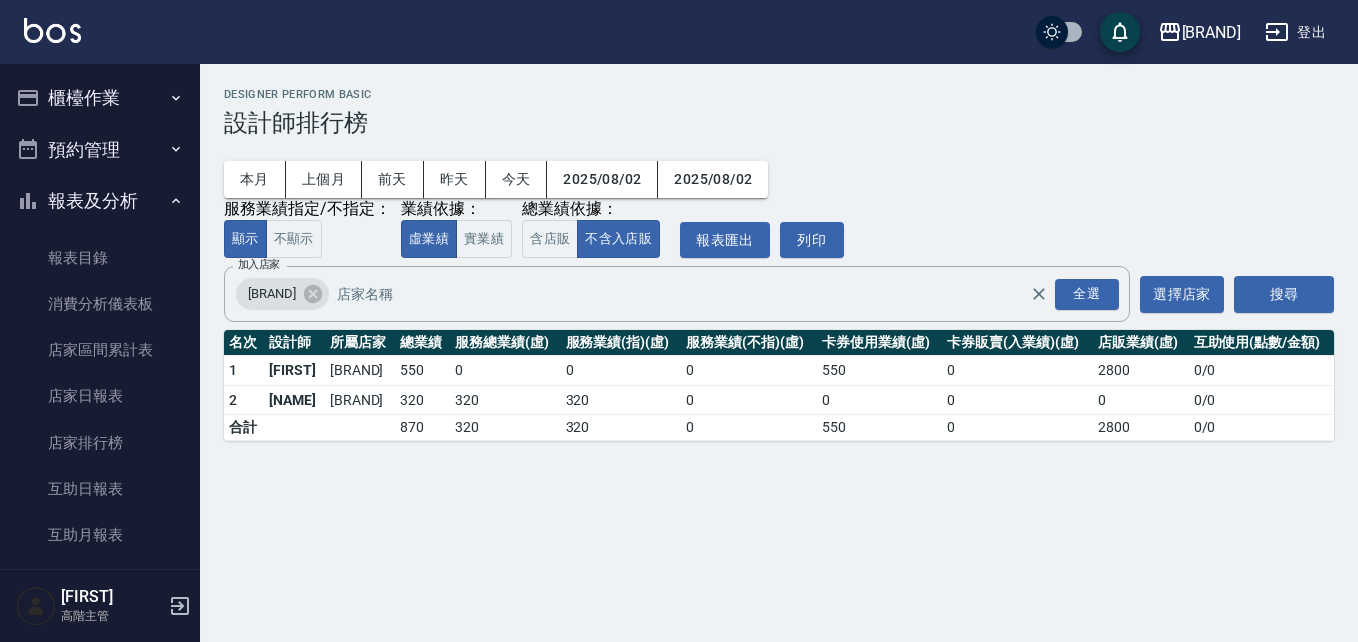 click on "櫃檯作業" at bounding box center (100, 98) 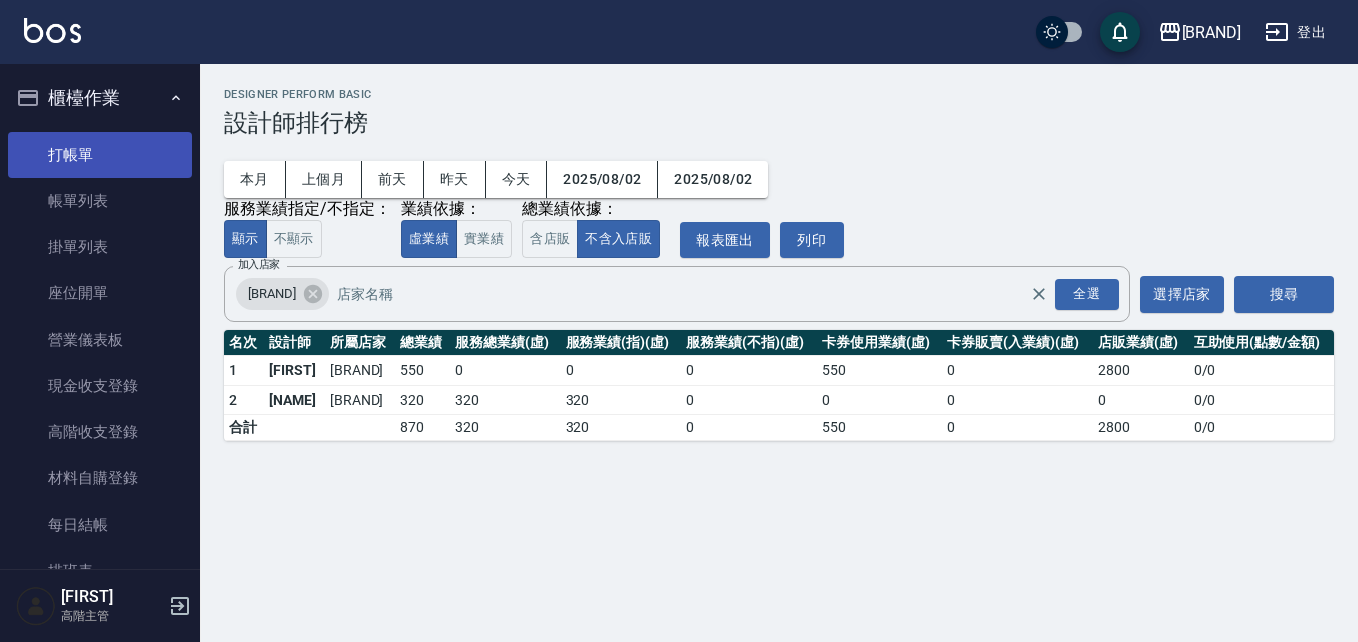 click on "打帳單" at bounding box center [100, 155] 